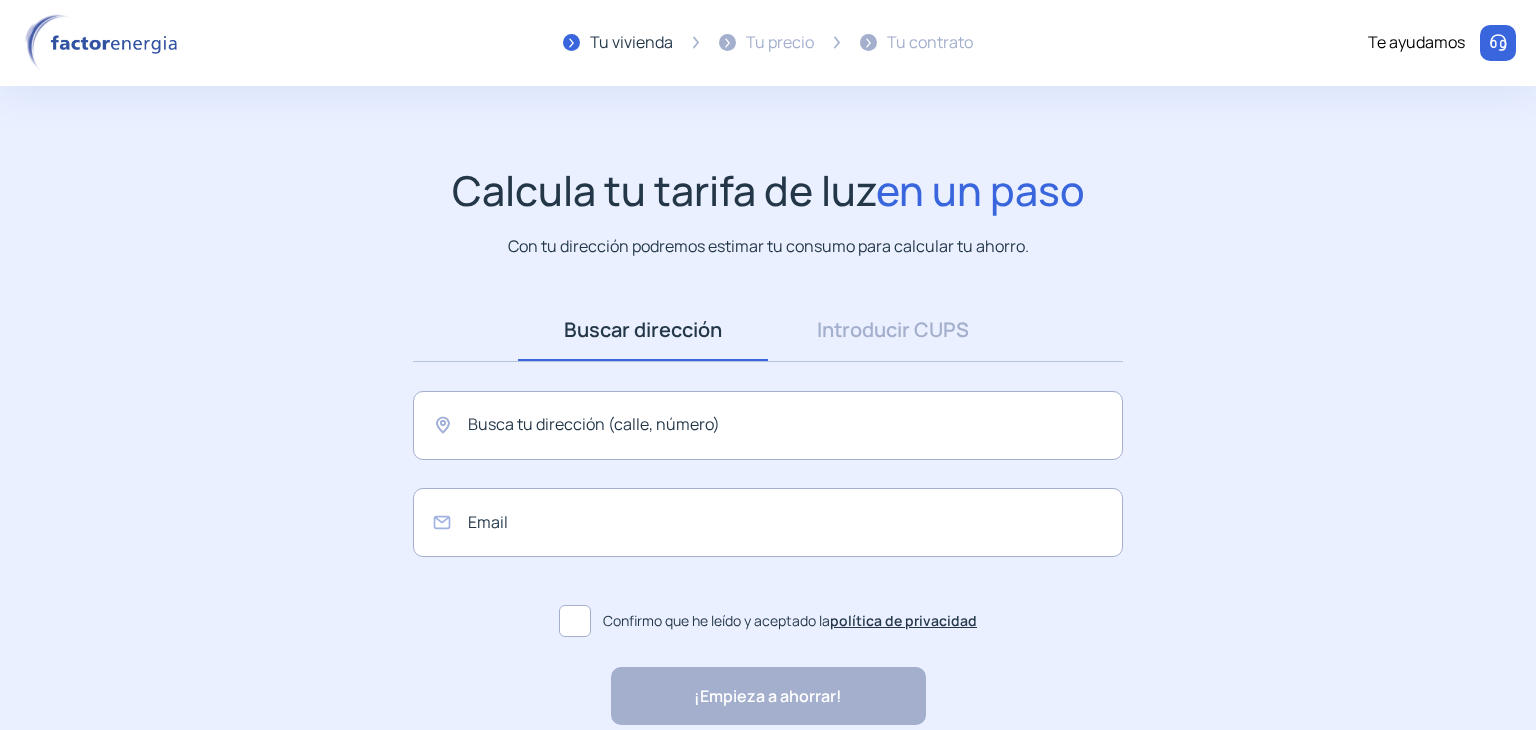 scroll, scrollTop: 0, scrollLeft: 0, axis: both 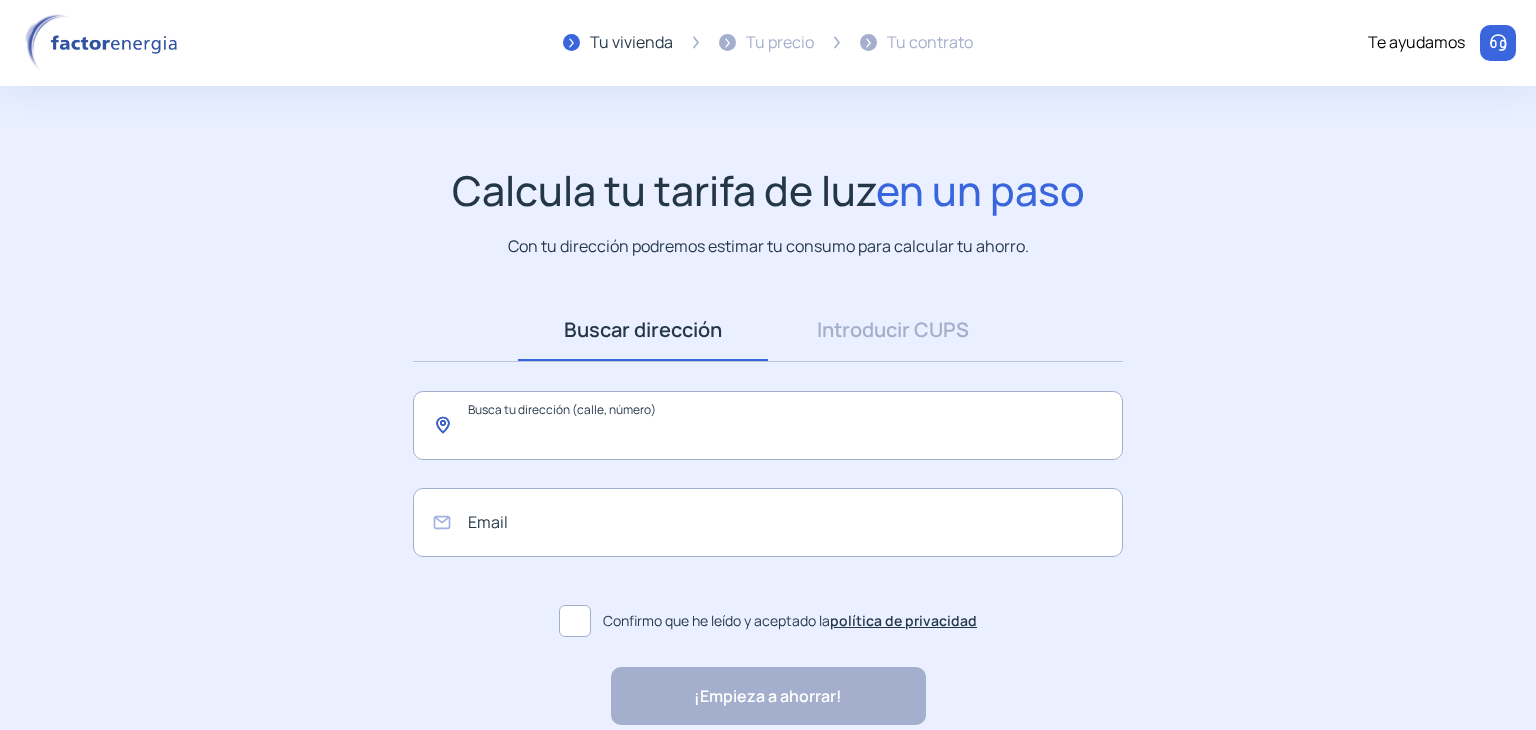 click 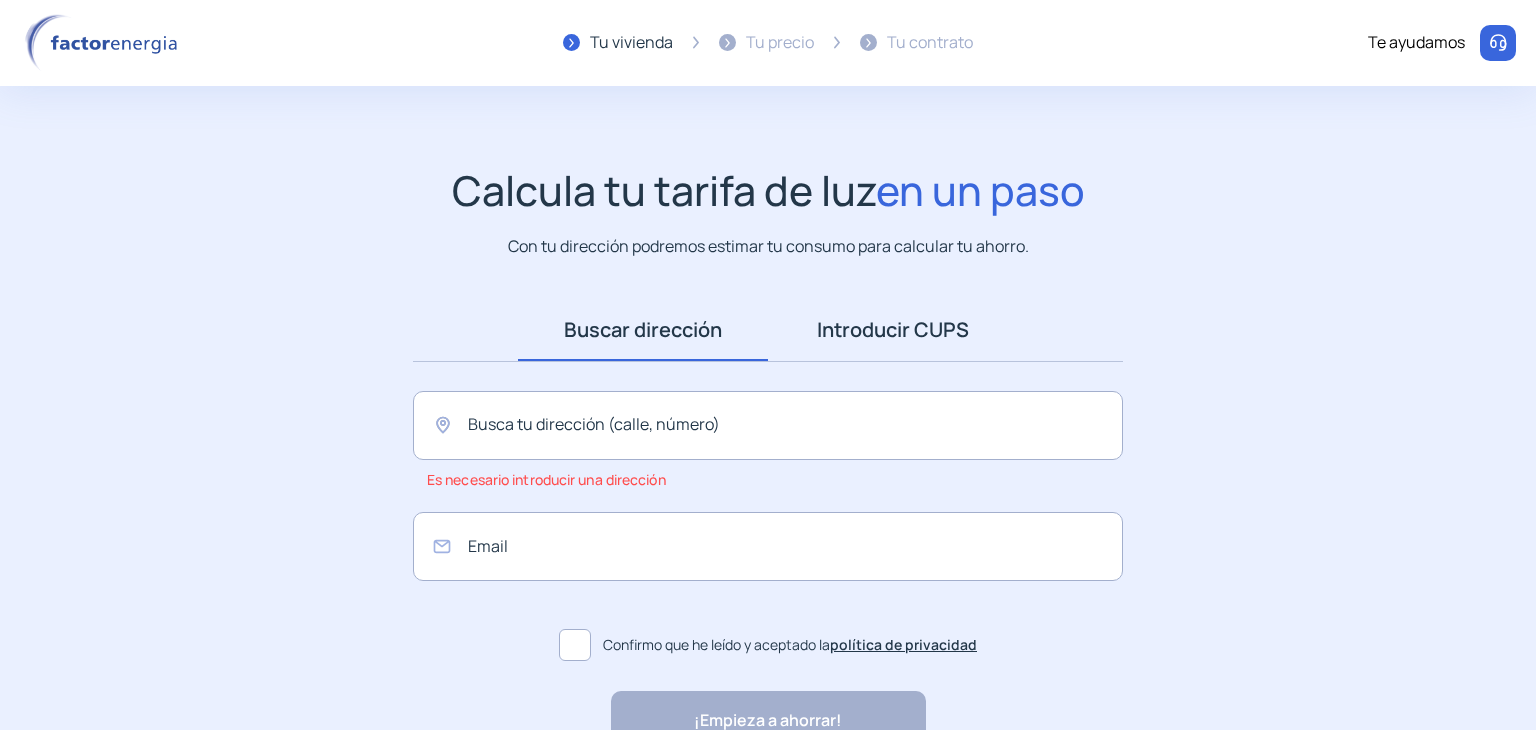 click on "Introducir CUPS" at bounding box center [893, 330] 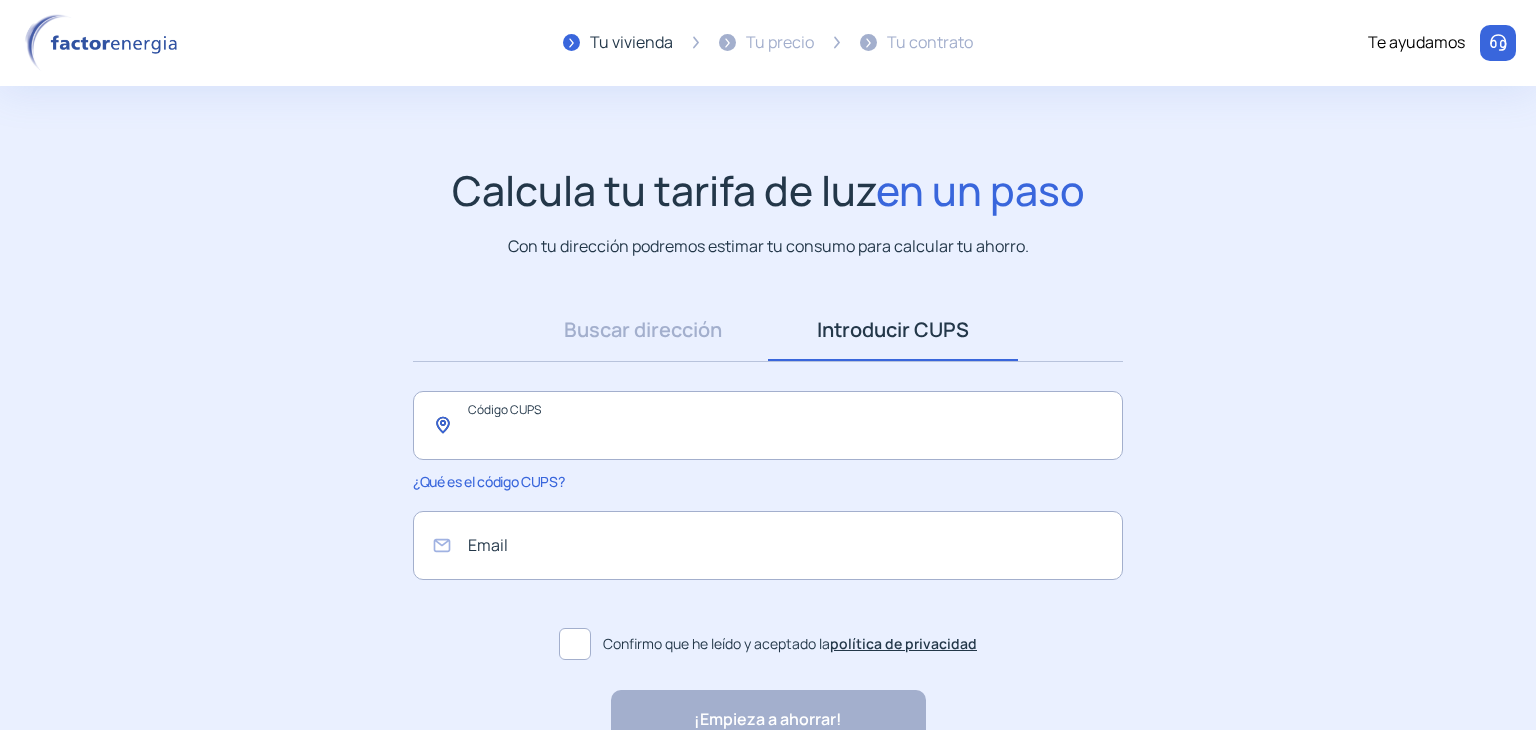 click 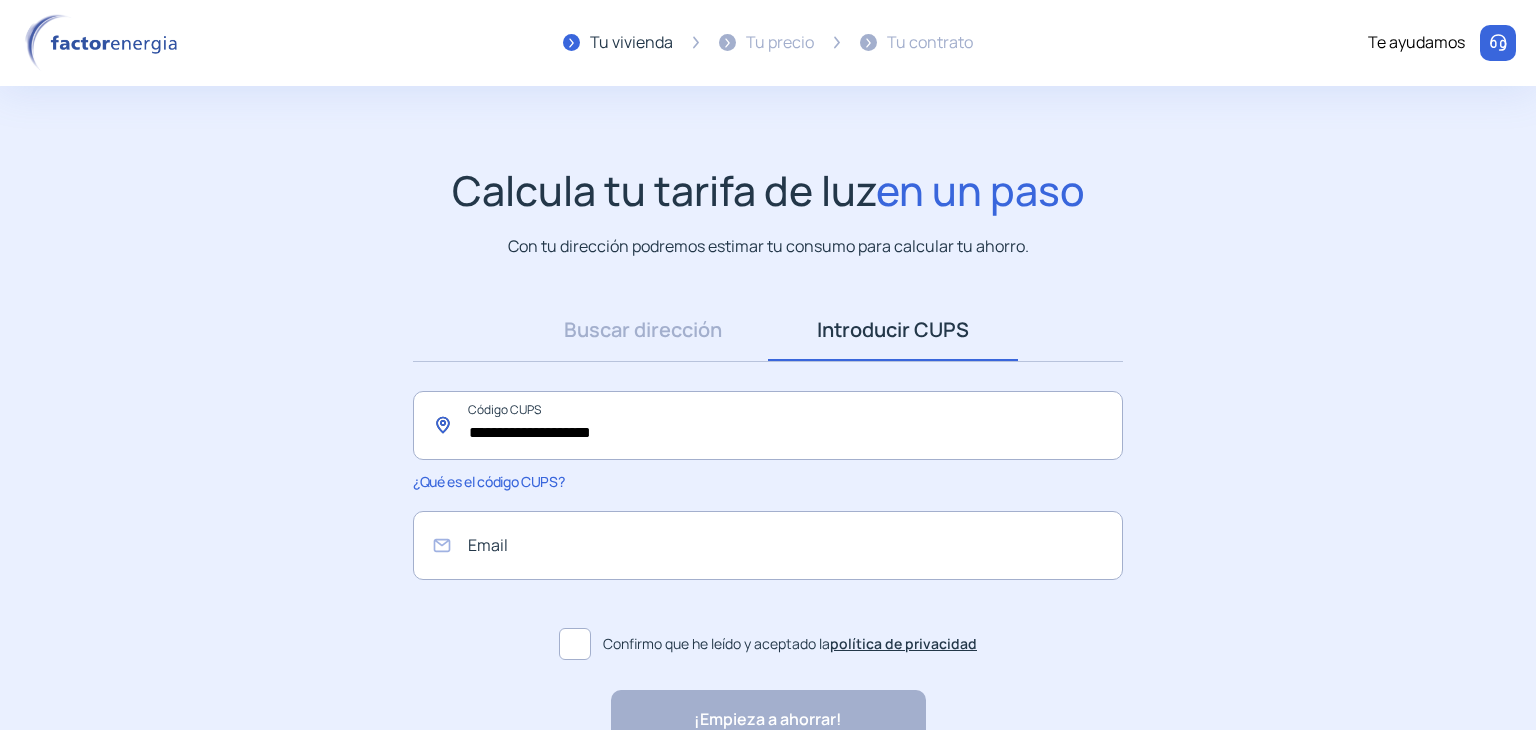 type on "**********" 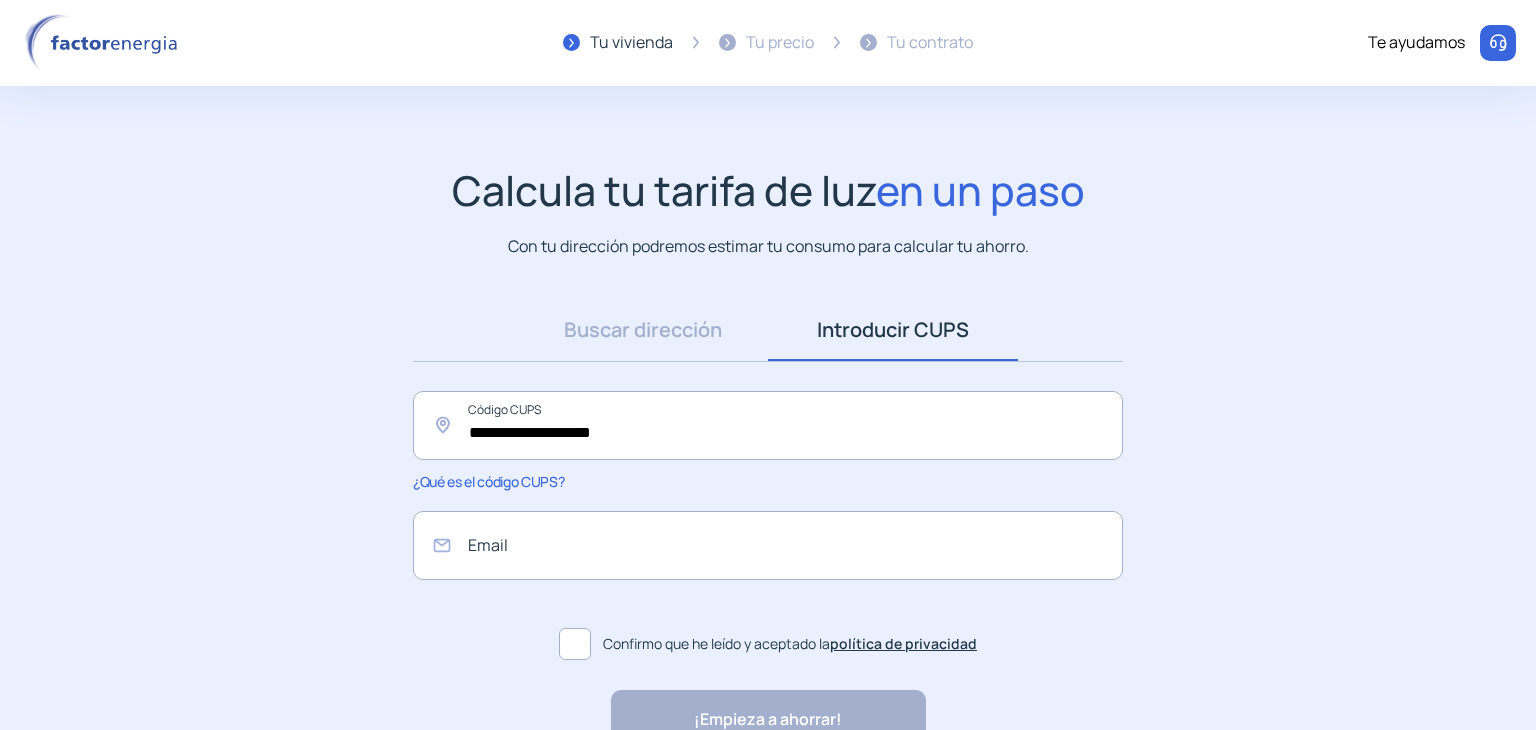 click on "**********" 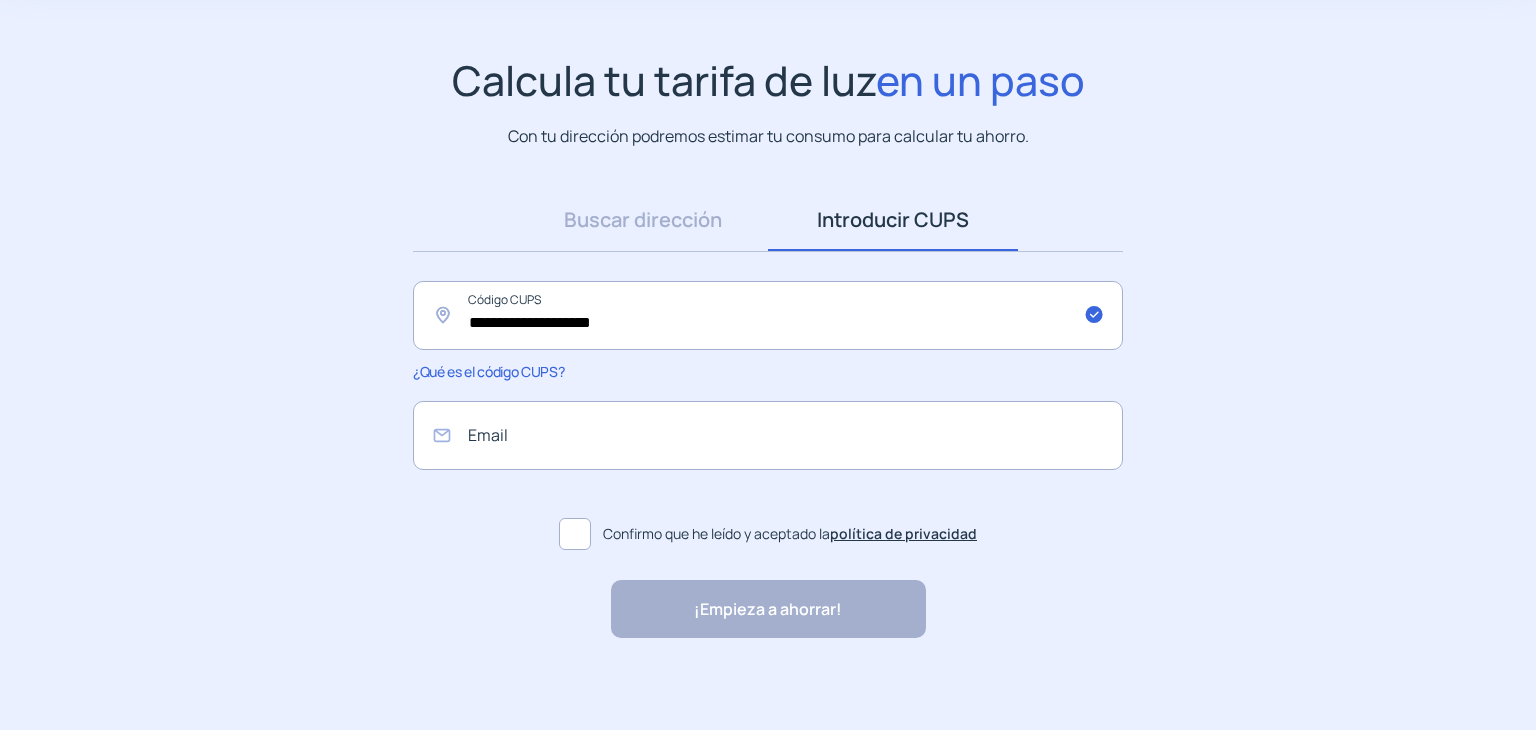 scroll, scrollTop: 119, scrollLeft: 0, axis: vertical 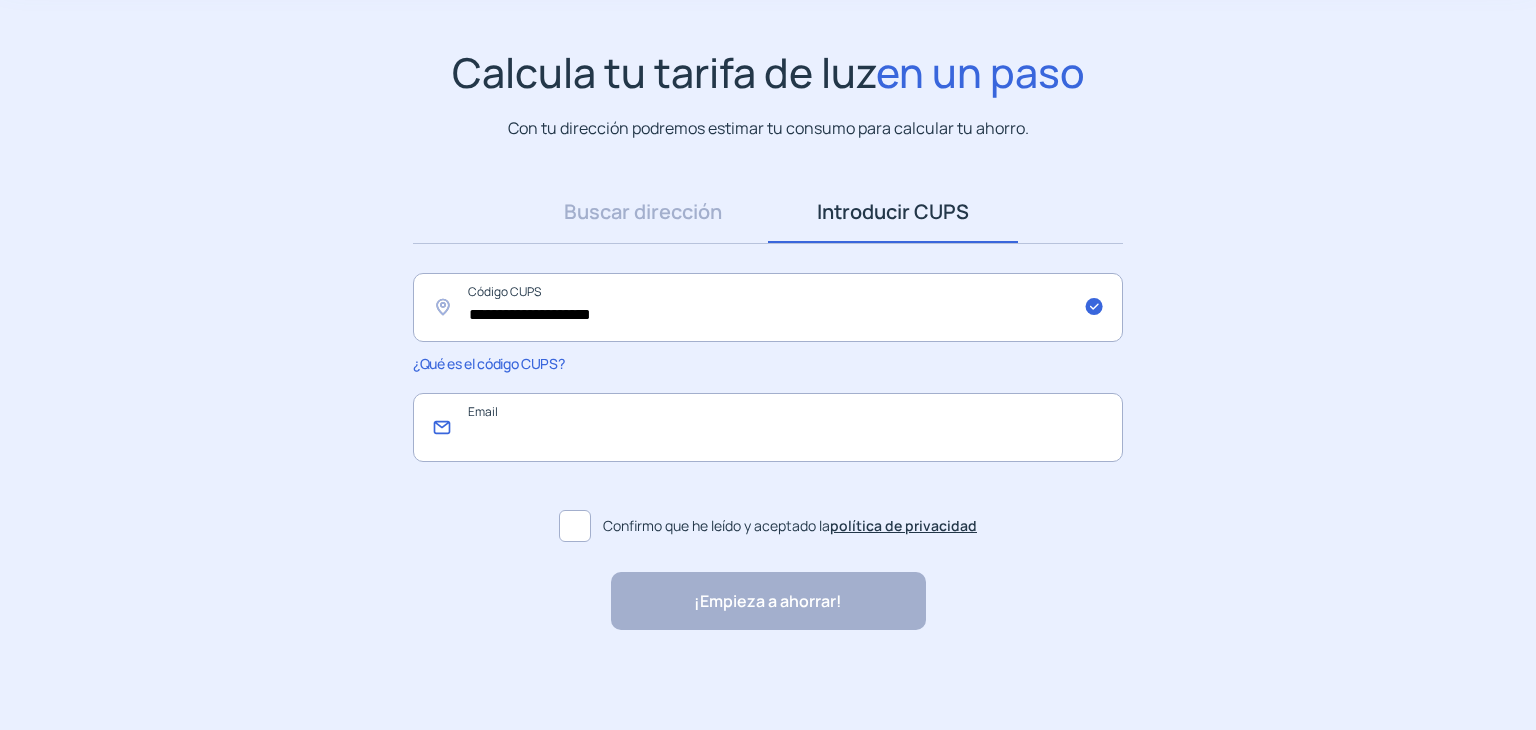 click 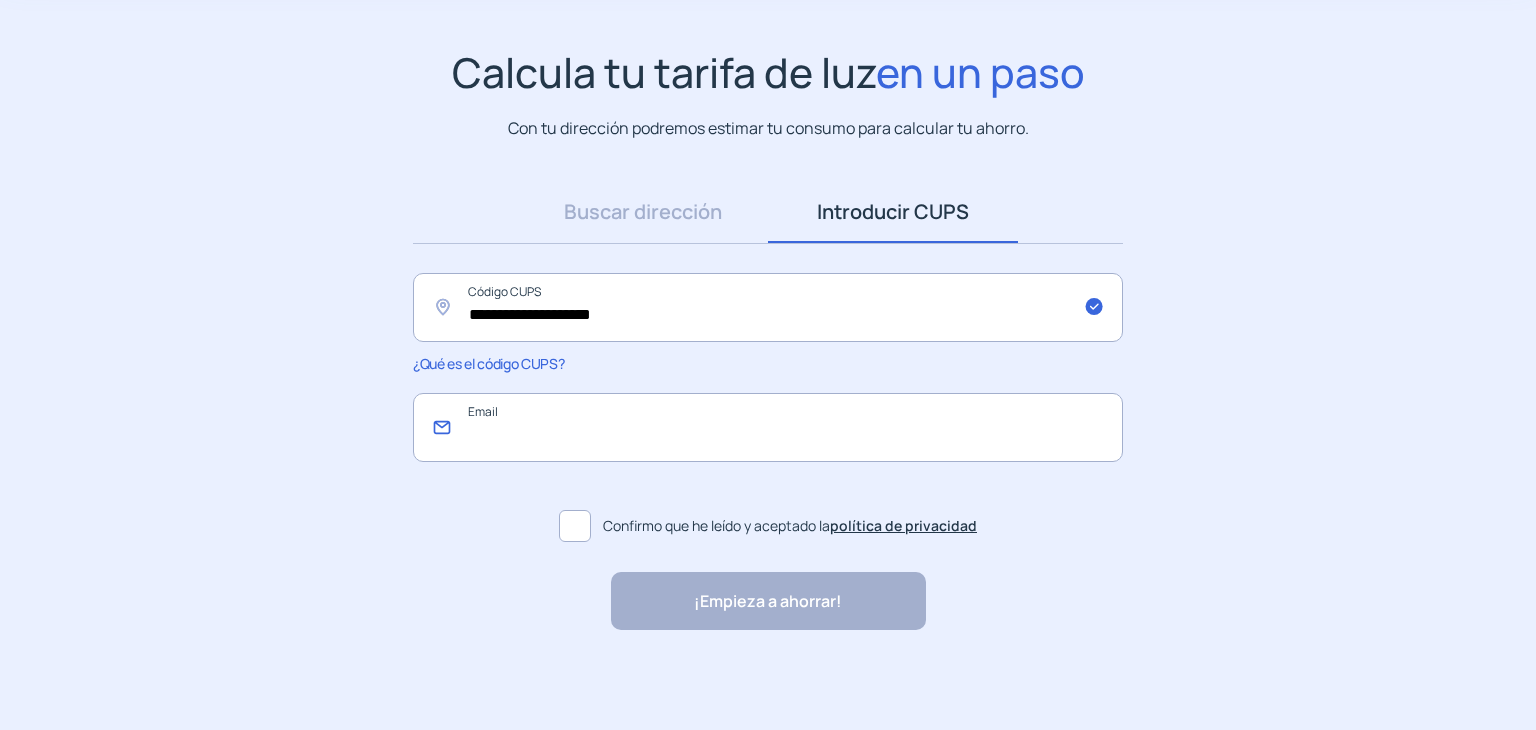 type on "**********" 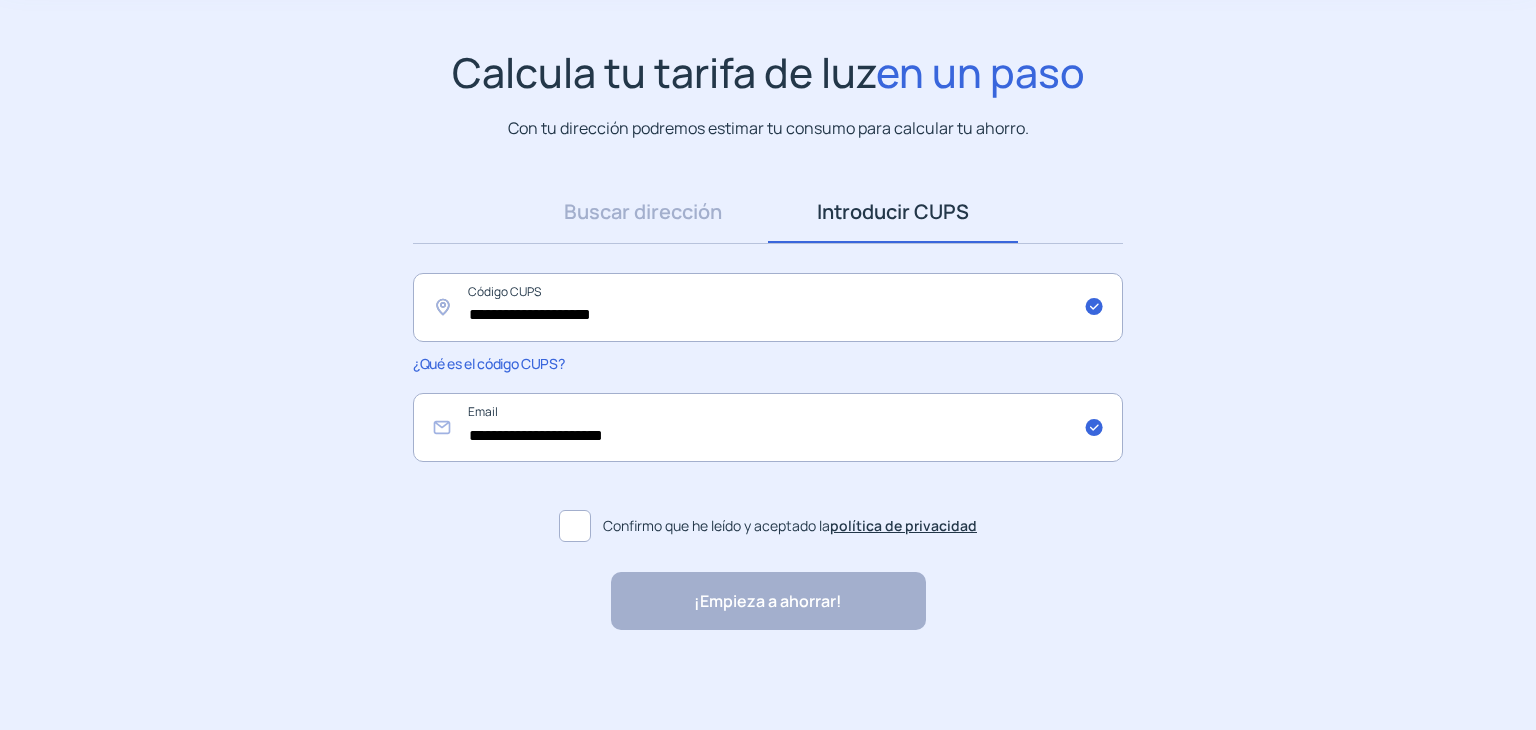 click 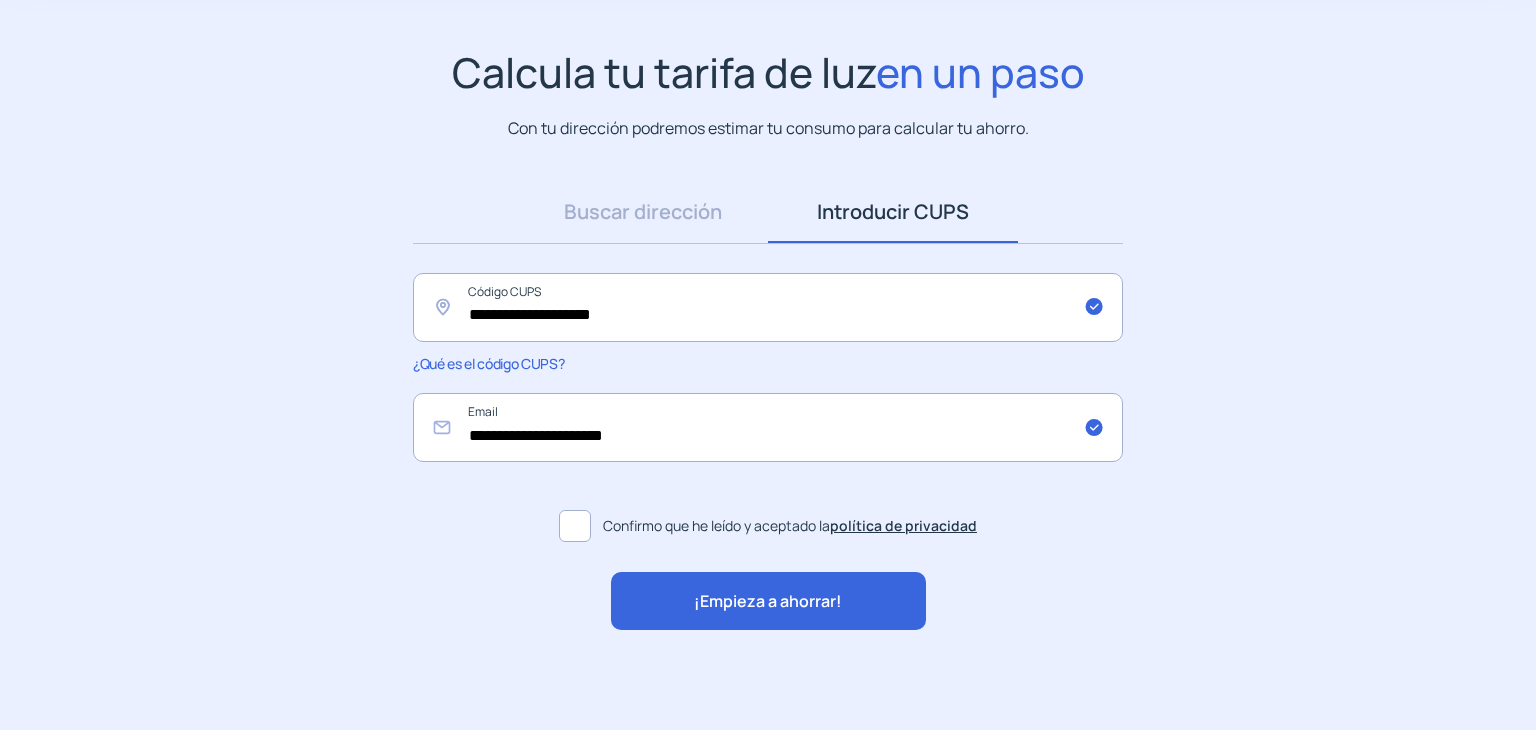 click on "¡Empieza a ahorrar!" 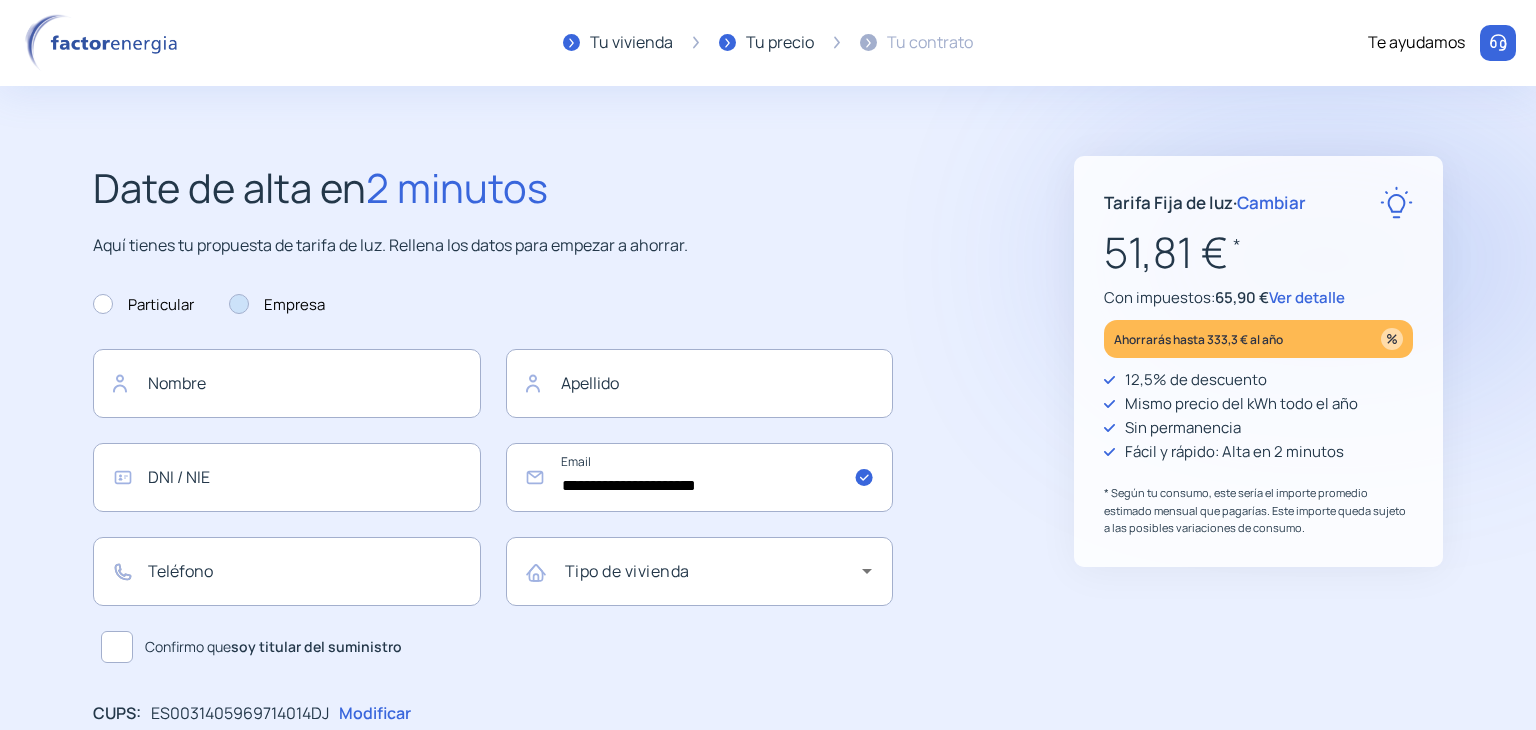 click 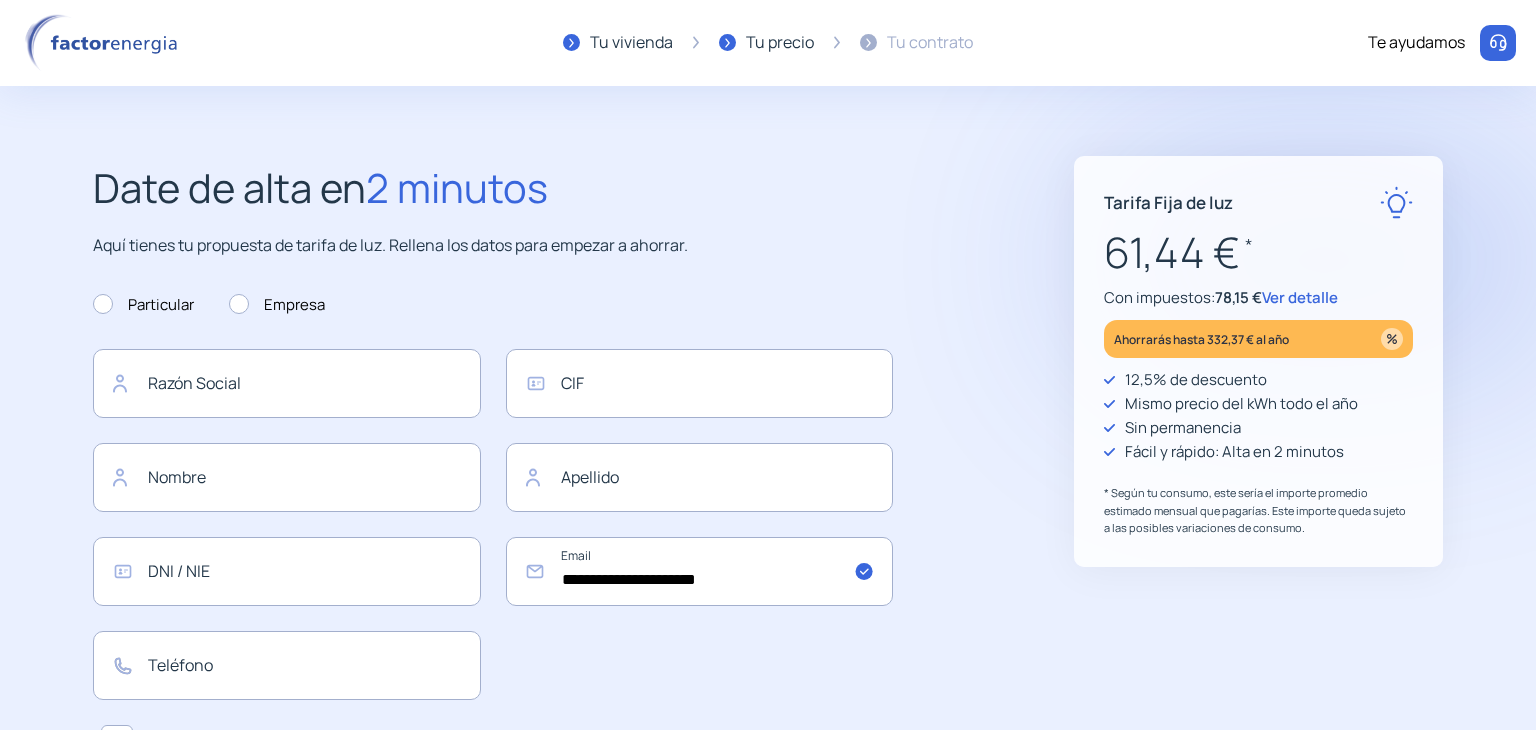 click on "Ver detalle" 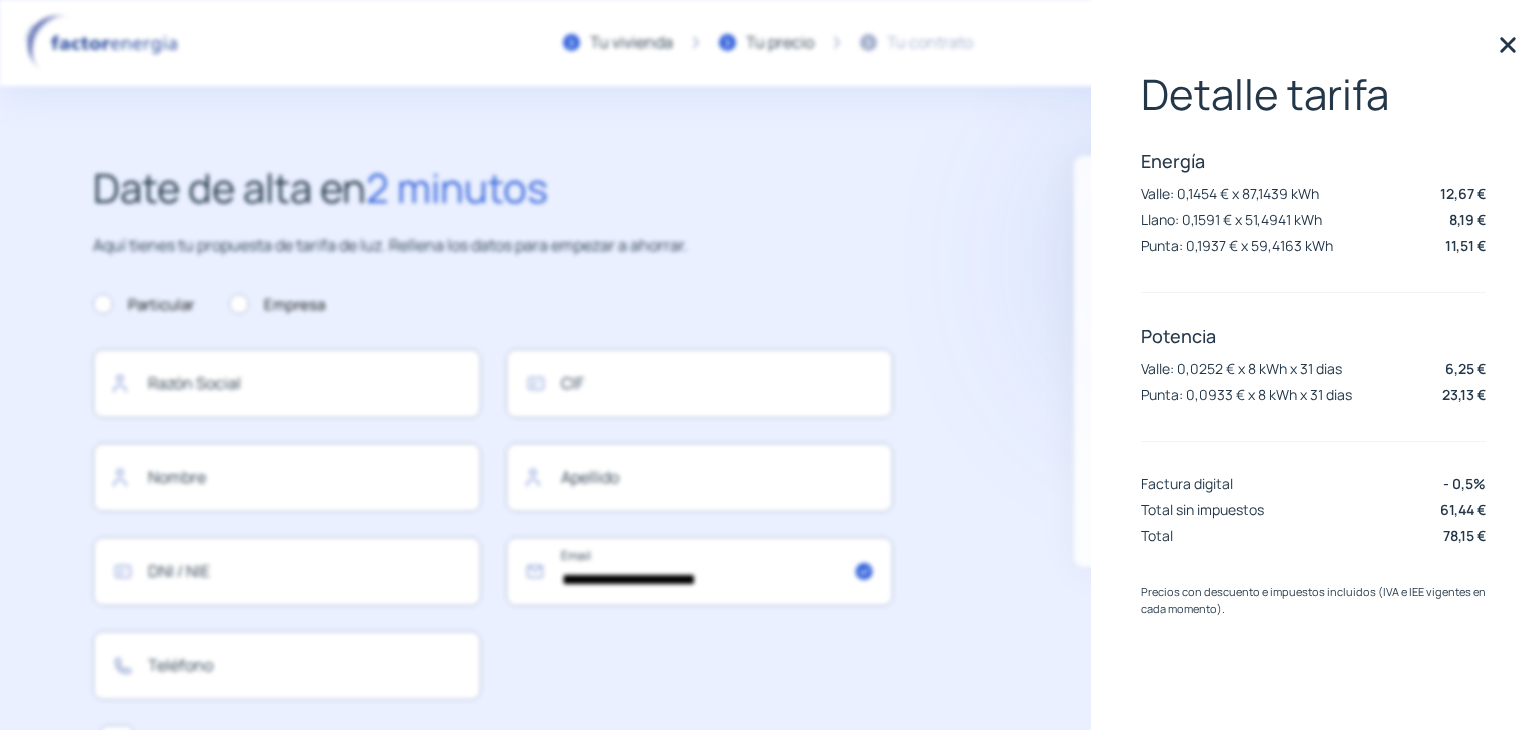 click 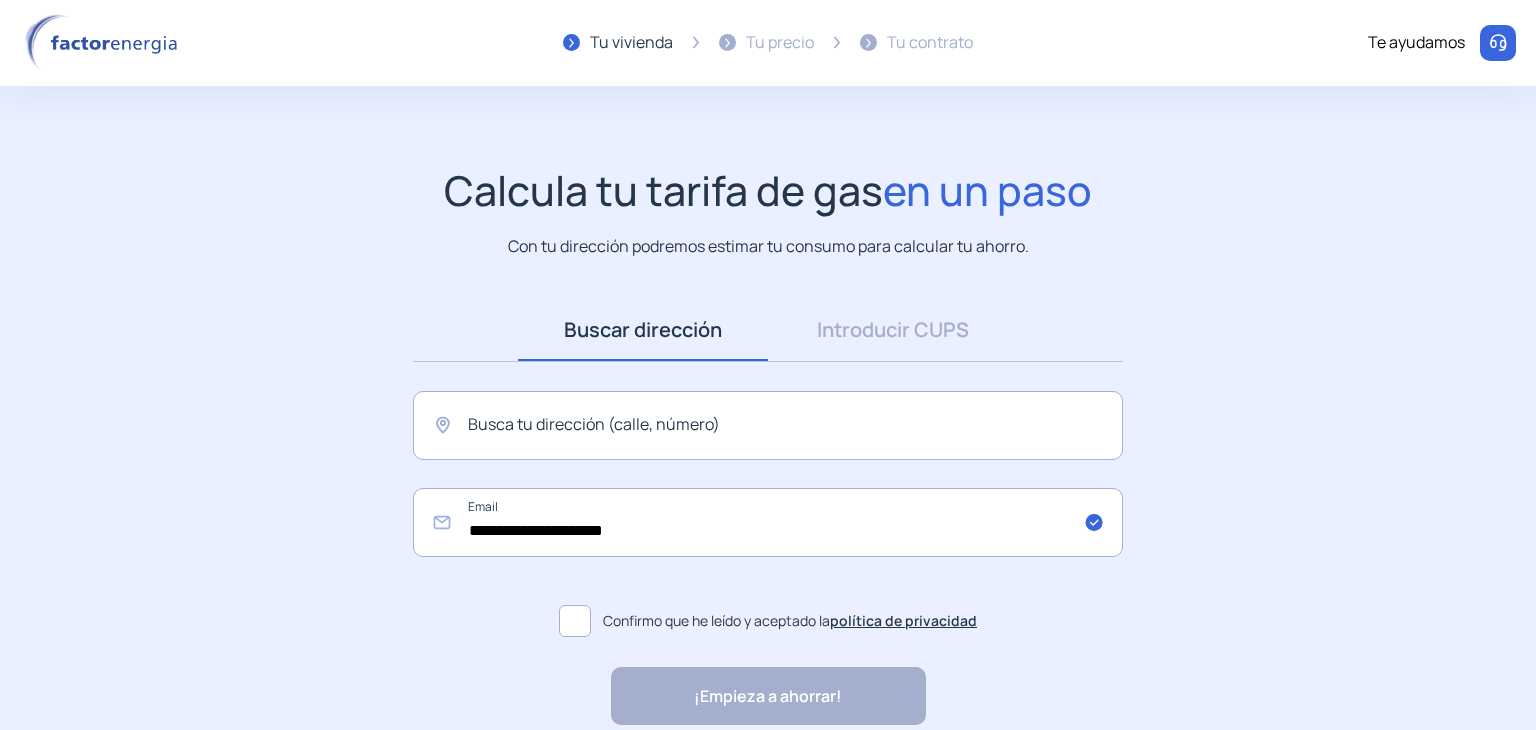 scroll, scrollTop: 0, scrollLeft: 0, axis: both 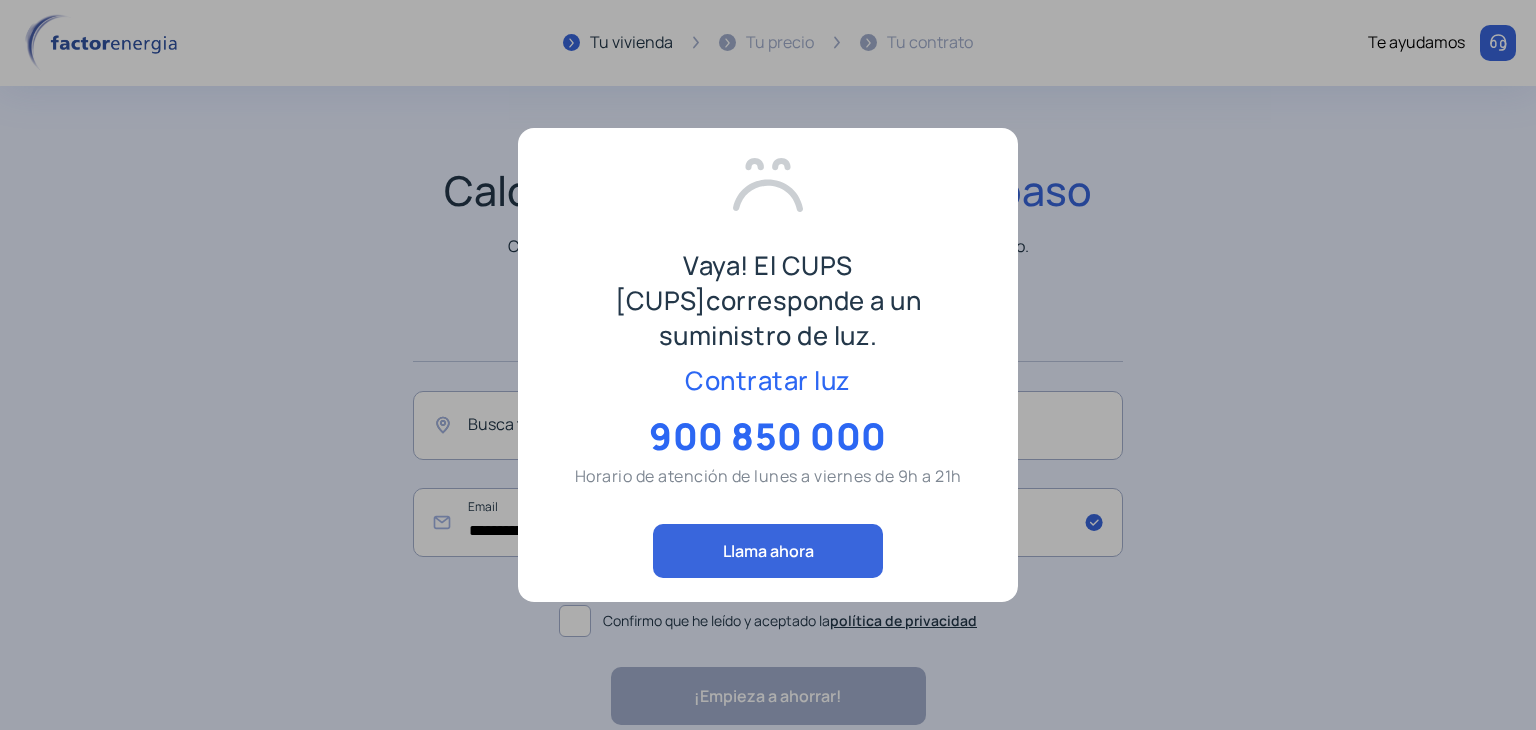 click at bounding box center (768, 365) 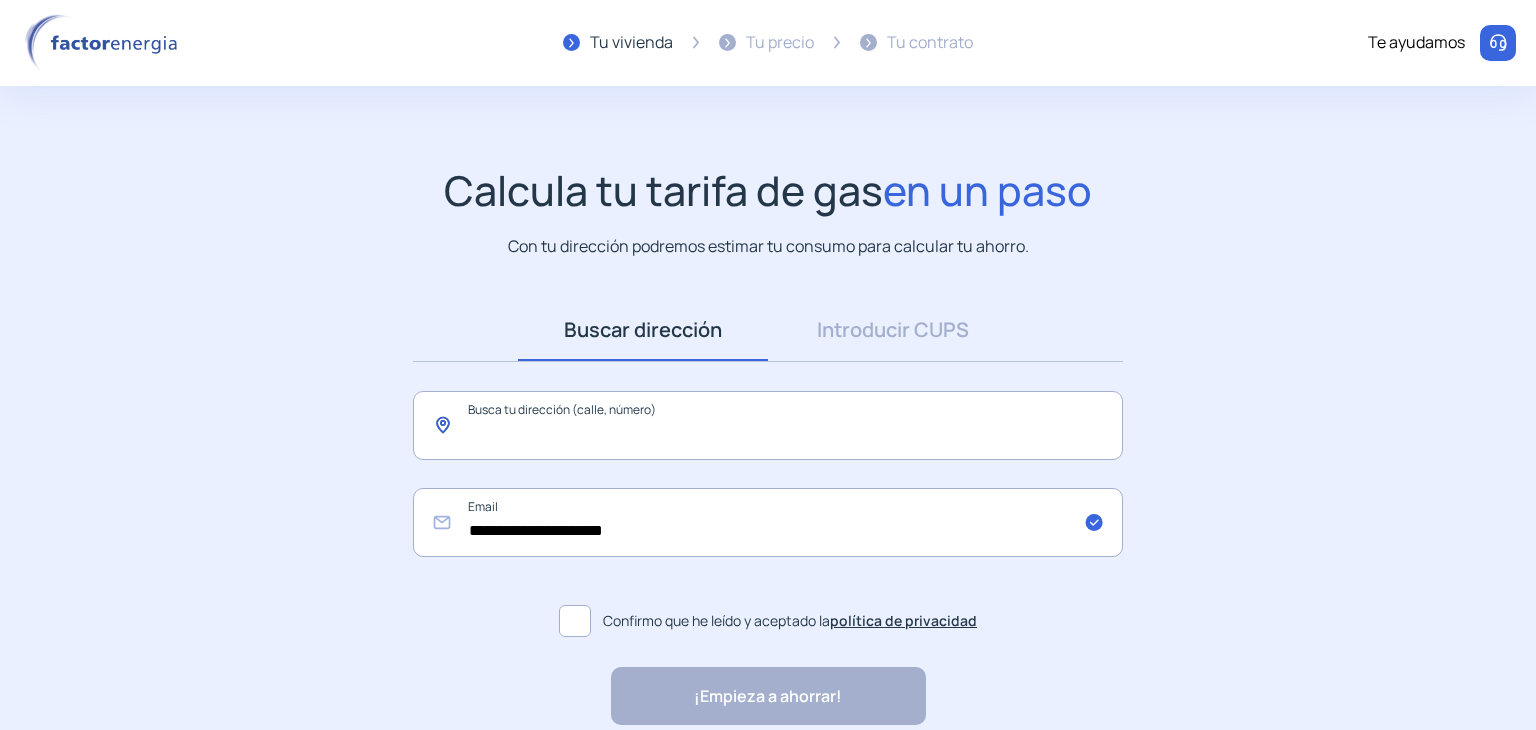 click 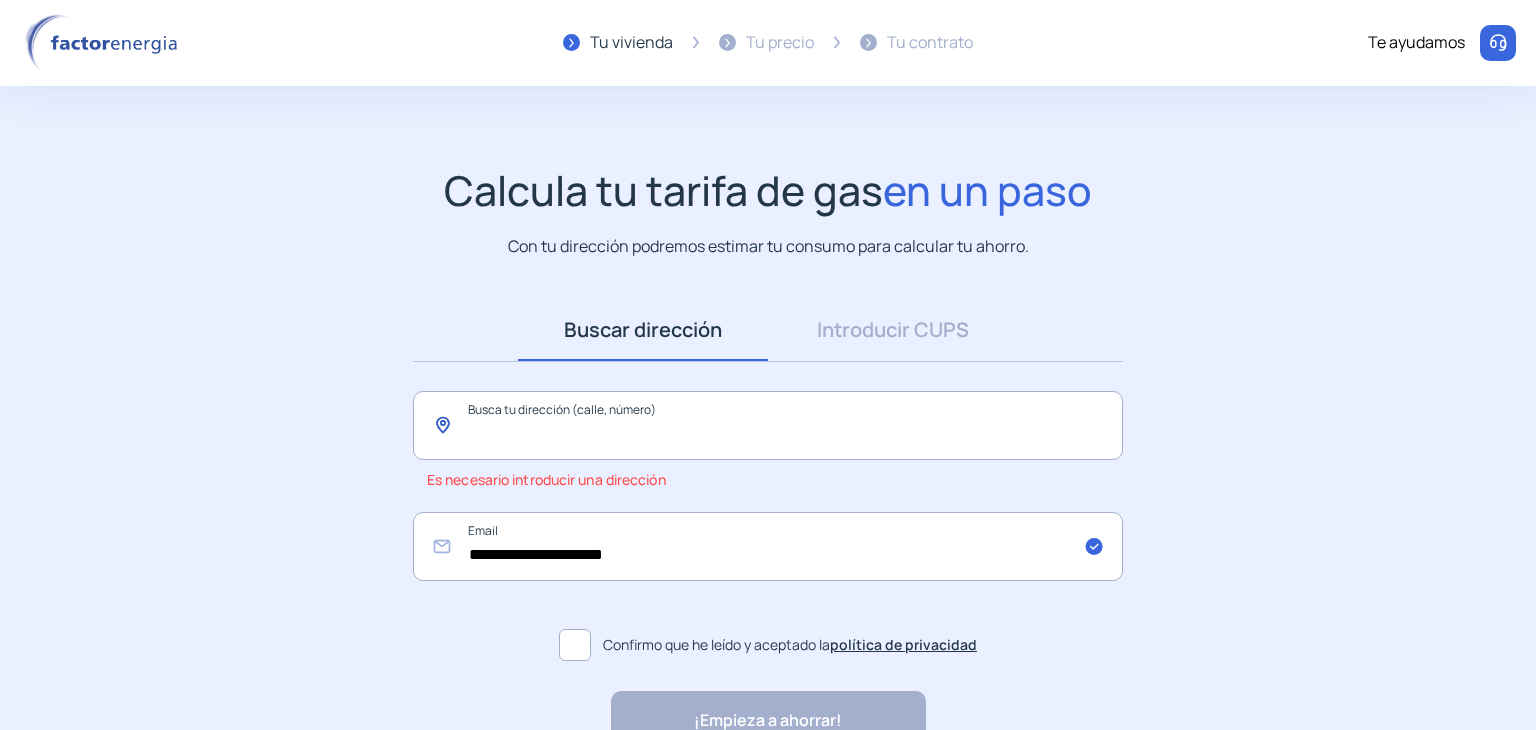 paste on "**********" 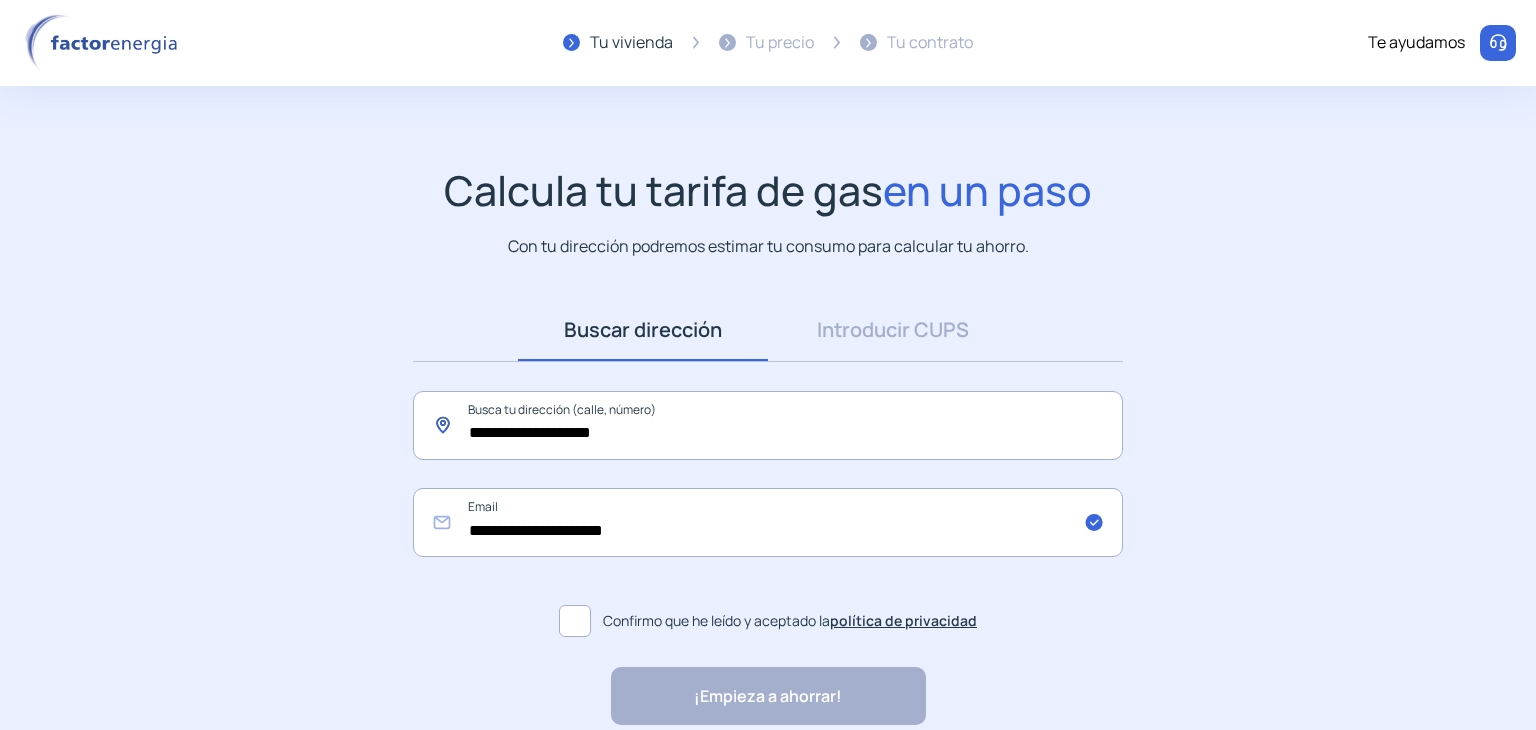 type on "**********" 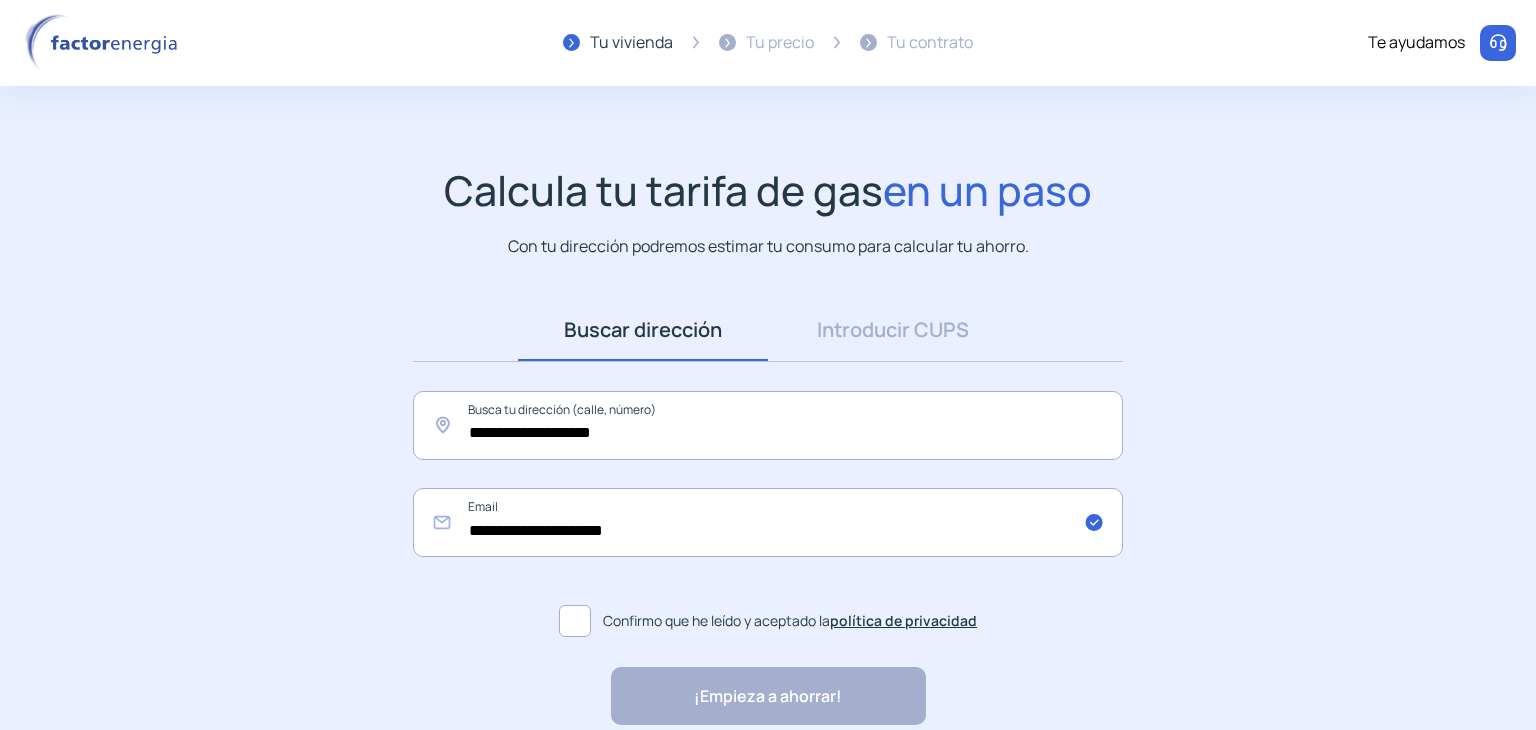 click 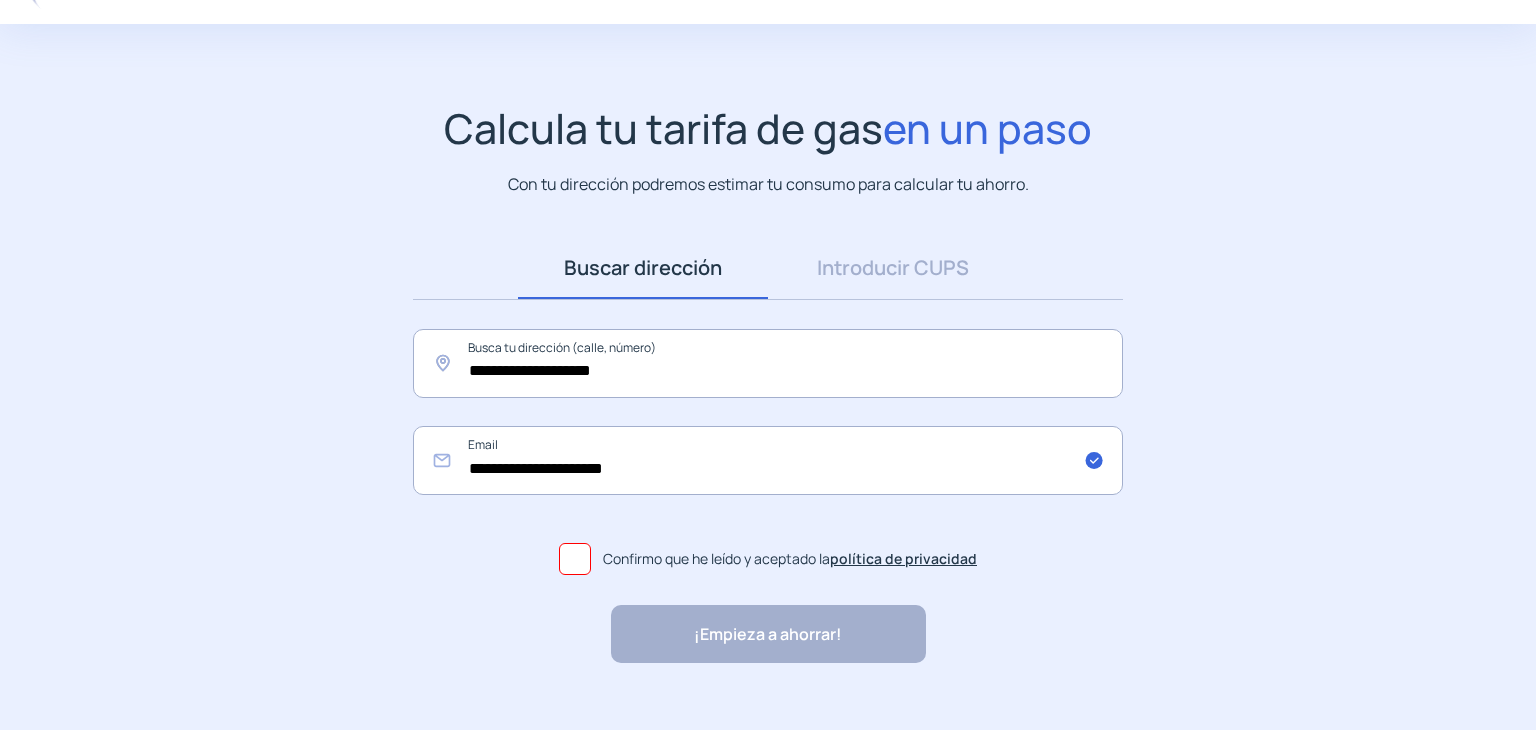 scroll, scrollTop: 96, scrollLeft: 0, axis: vertical 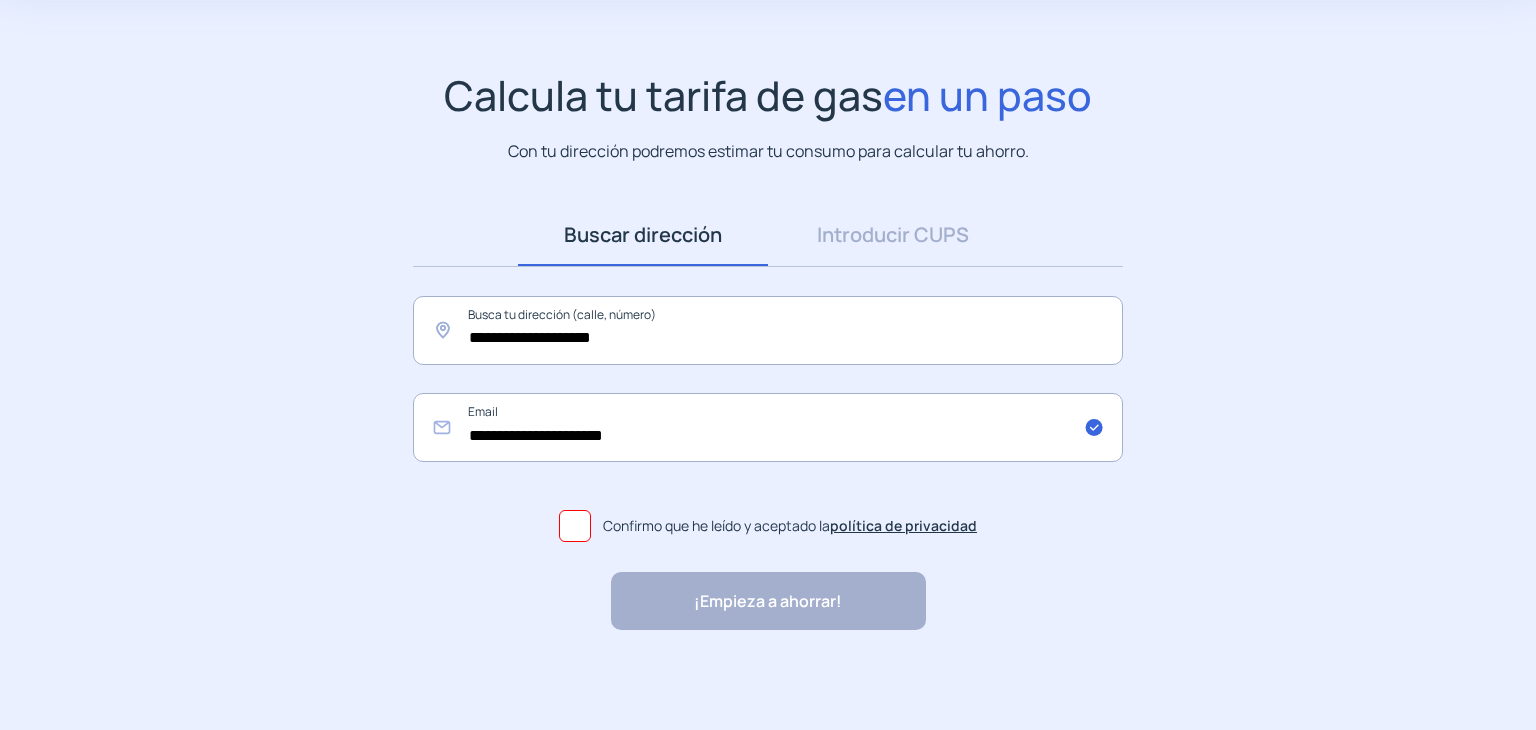 click on "¡Empieza a ahorrar! "Excelente servicio y atención al cliente" "Respeto por el cliente y variedad de tarifas" "Todo genial y muy rápido" "Rapidez y buen trato al cliente"" 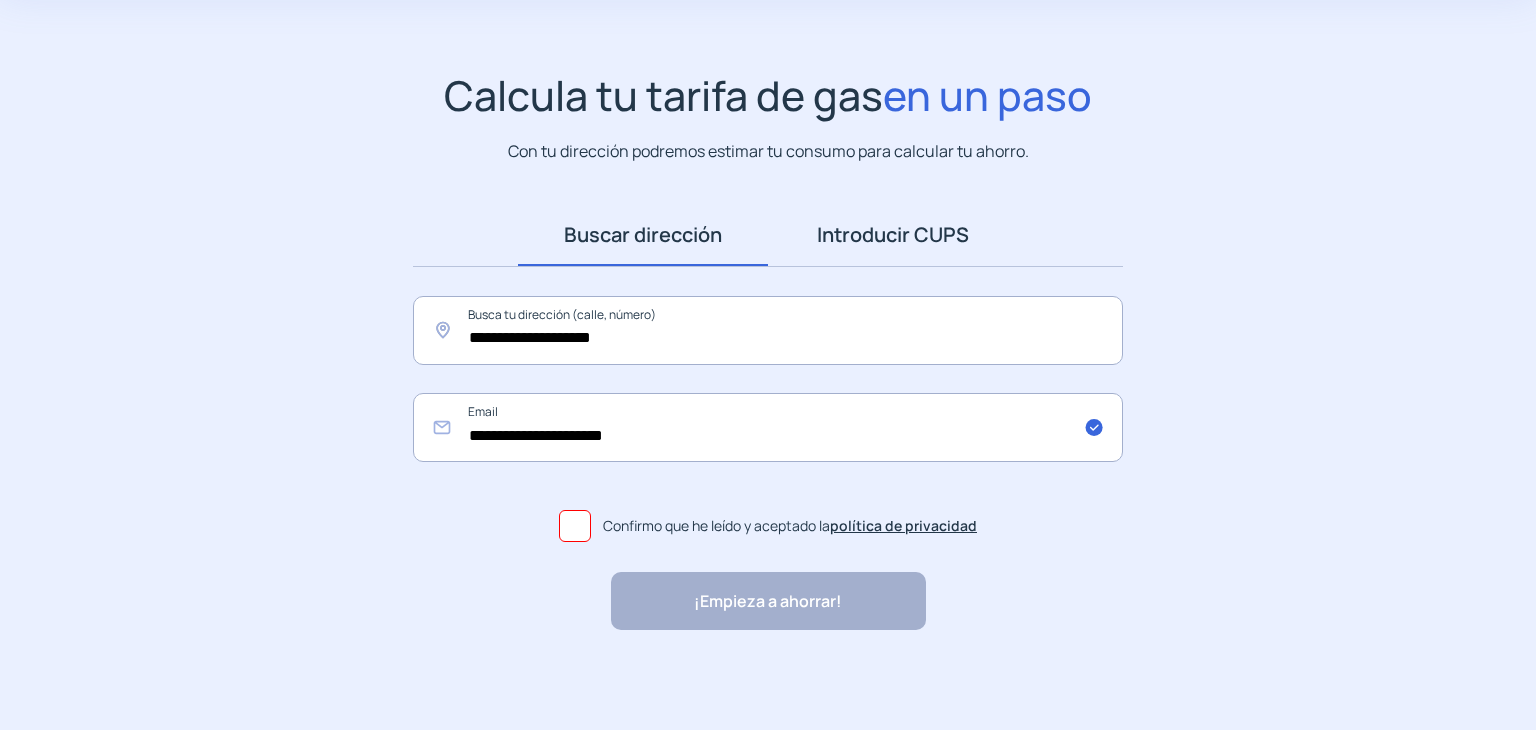 click on "Introducir CUPS" at bounding box center (893, 235) 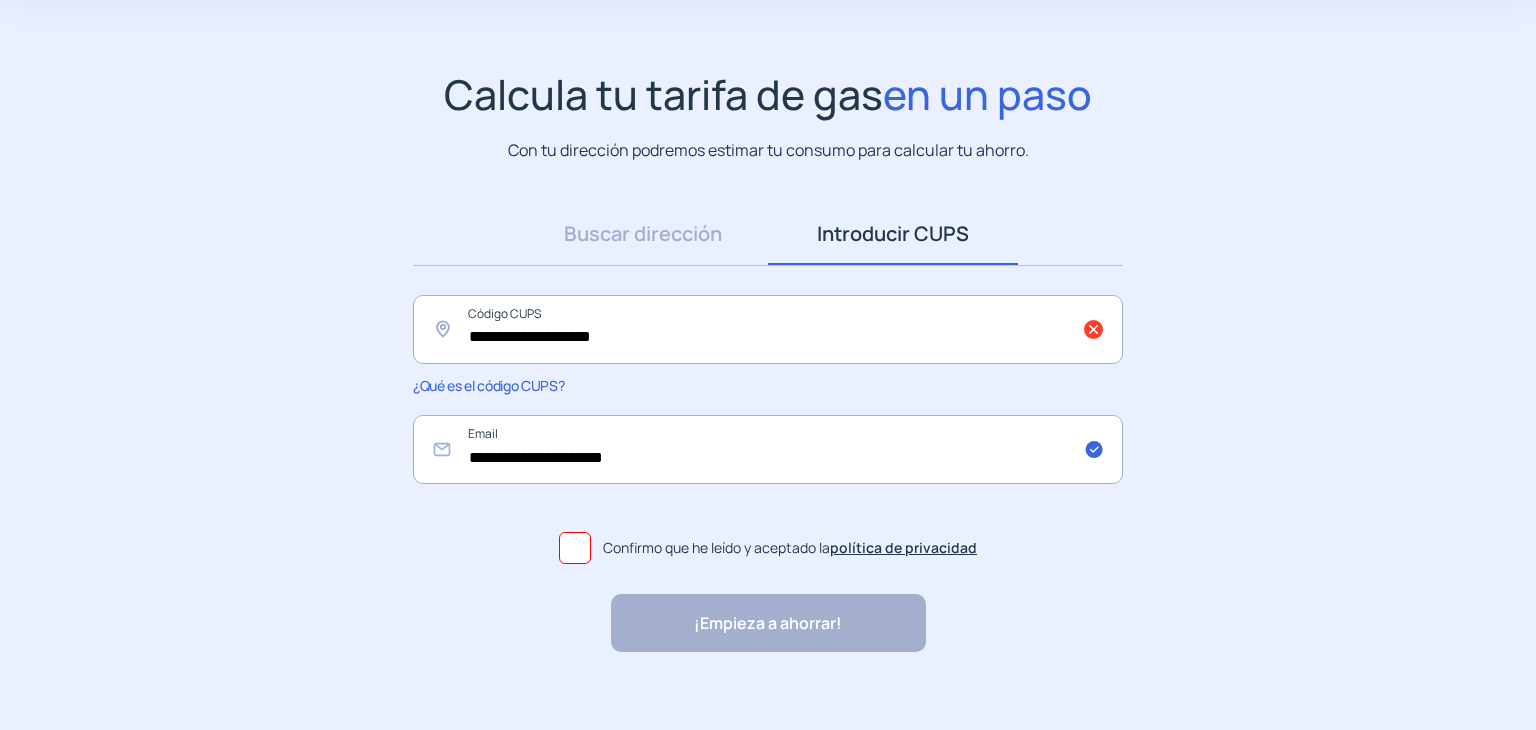 scroll, scrollTop: 0, scrollLeft: 0, axis: both 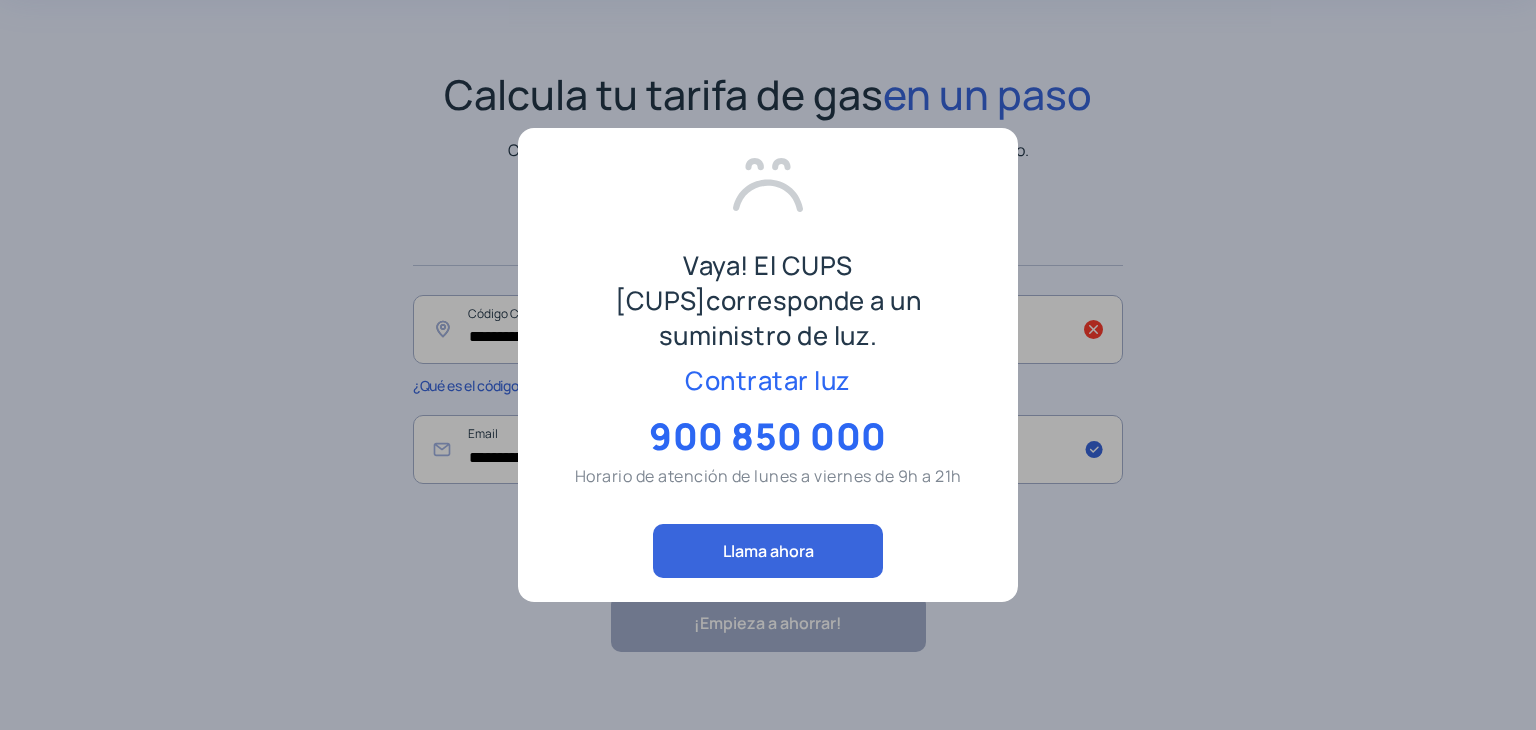 click at bounding box center (768, 365) 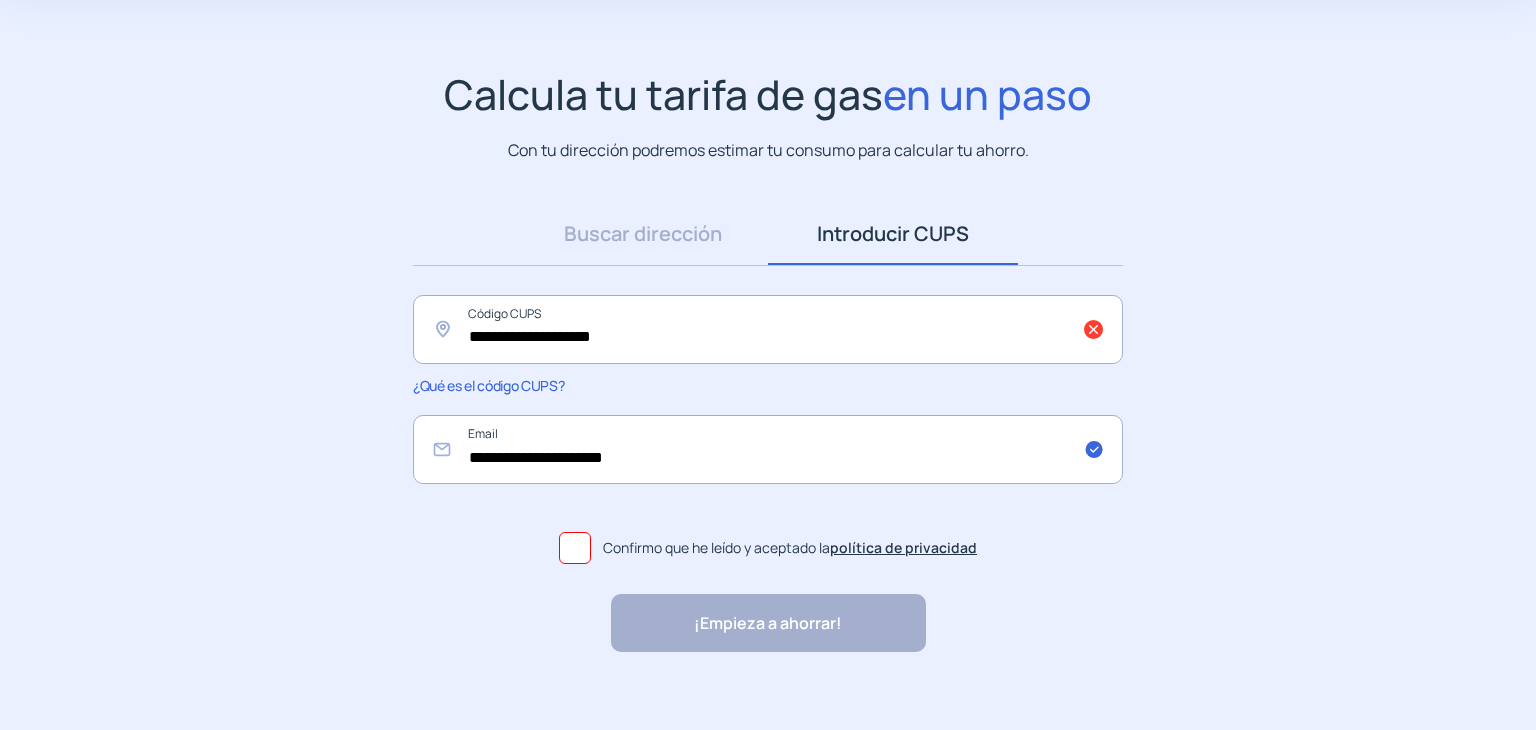 scroll, scrollTop: 96, scrollLeft: 0, axis: vertical 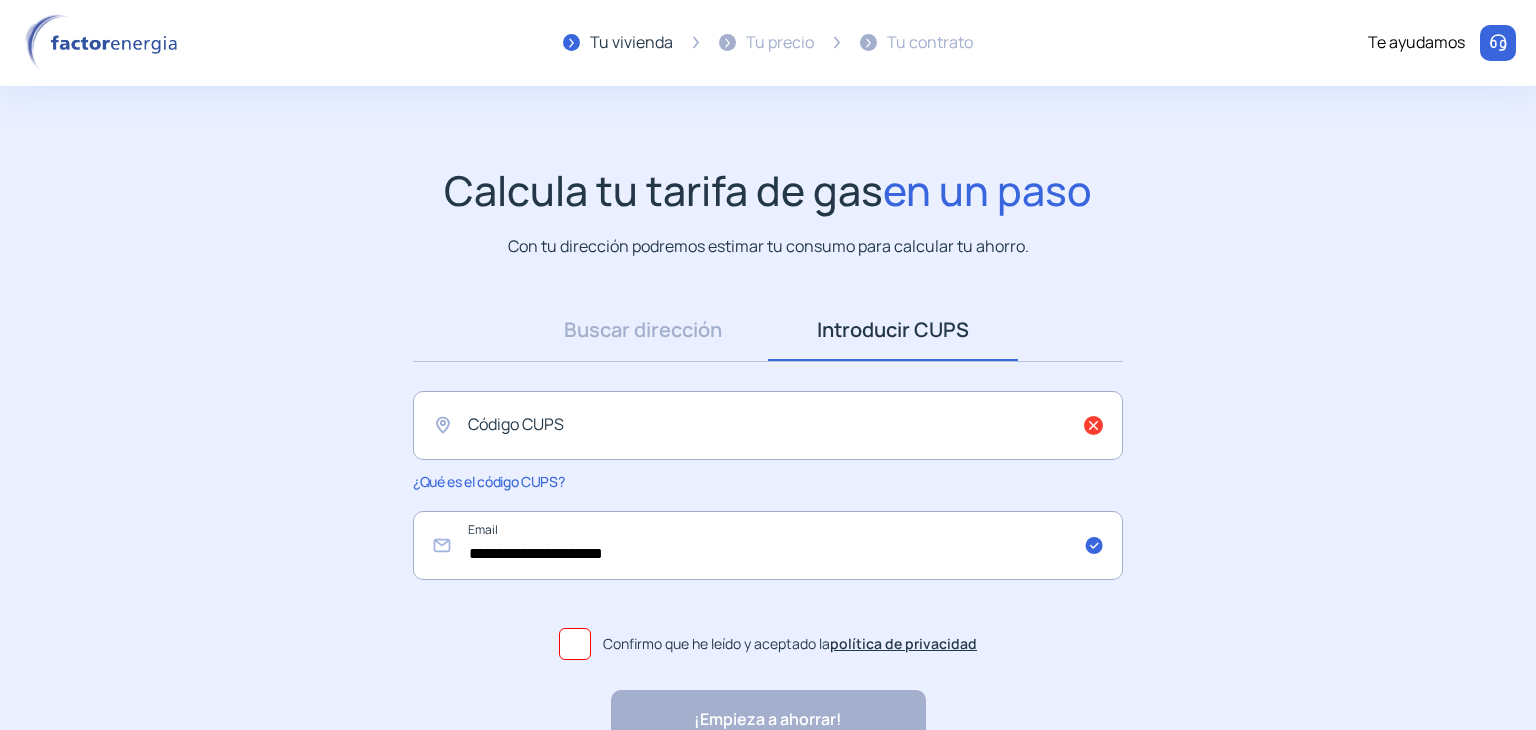 click on "Uso de cookies Utilizamos cookies propias y de terceros para analizar el uso del sitio web y mostrarte publicidad relacionada con tus preferencias sobre la base de un perfil elaborado a partir de tus hábitos de navegación (por ejemplo, páginas visitadas). Personalizar   Rechazar todo   Aceptar todo   Personalizar las preferencias de consentimiento   Usamos cookies para ayudarle a navegar de manera eficiente y realizar ciertas funciones. Encontrará información detallada sobre cada una de las cookies bajo cada categoría de consentimiento a continuación. Las cookies categorizadas como “Necesarias” se guardan en su navegador, ya que son esenciales para permitir las funcionalidades básicas del sitio web....  Mostrar más Necesaria Siempre activas Las cookies necesarias son cruciales para las funciones básicas del sitio web y el sitio web no funcionará de la forma prevista sin ellas.Estas cookies no almacenan ningún dato de identificación personal. Cookie _GRECAPTCHA Duración 6 meses Cookie _ga" at bounding box center [768, 424] 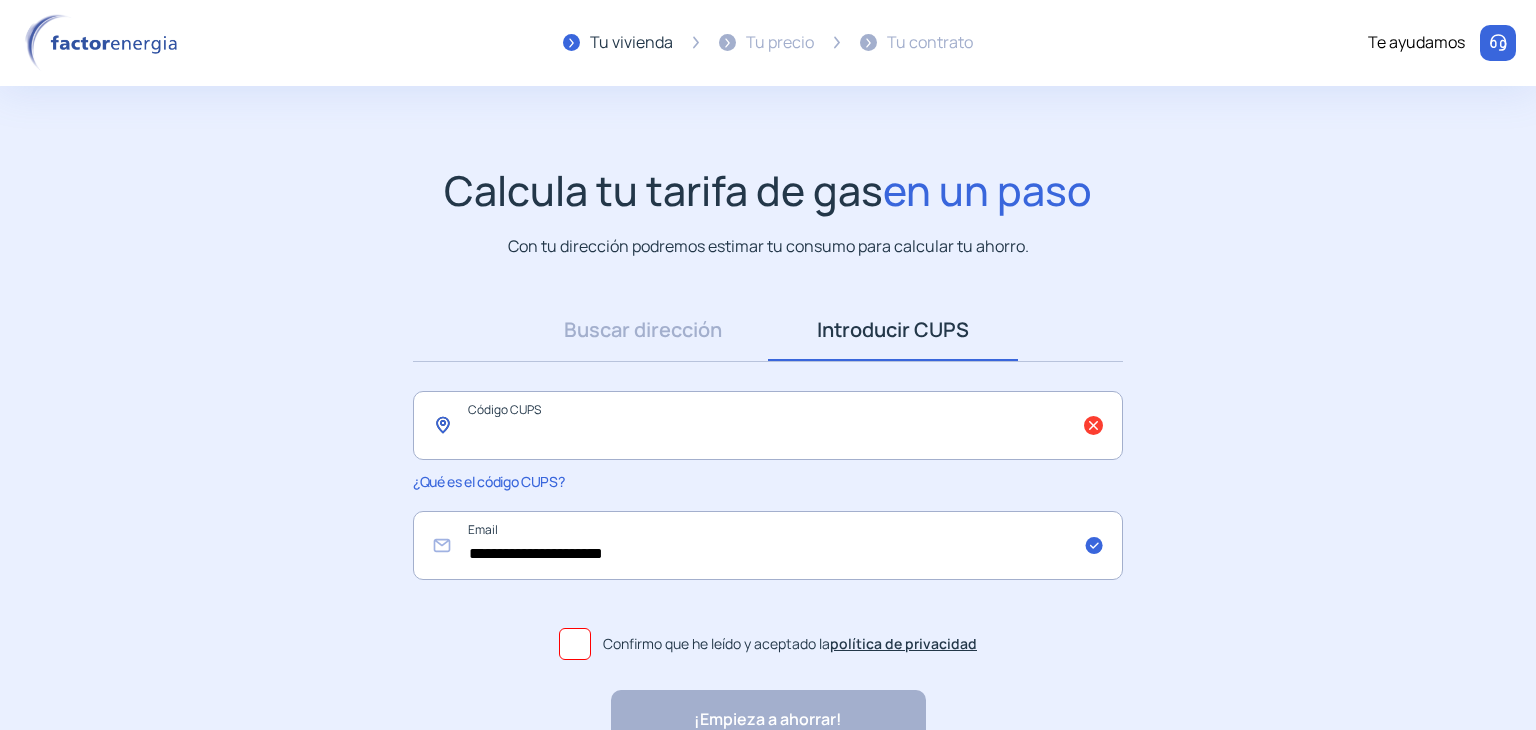 click 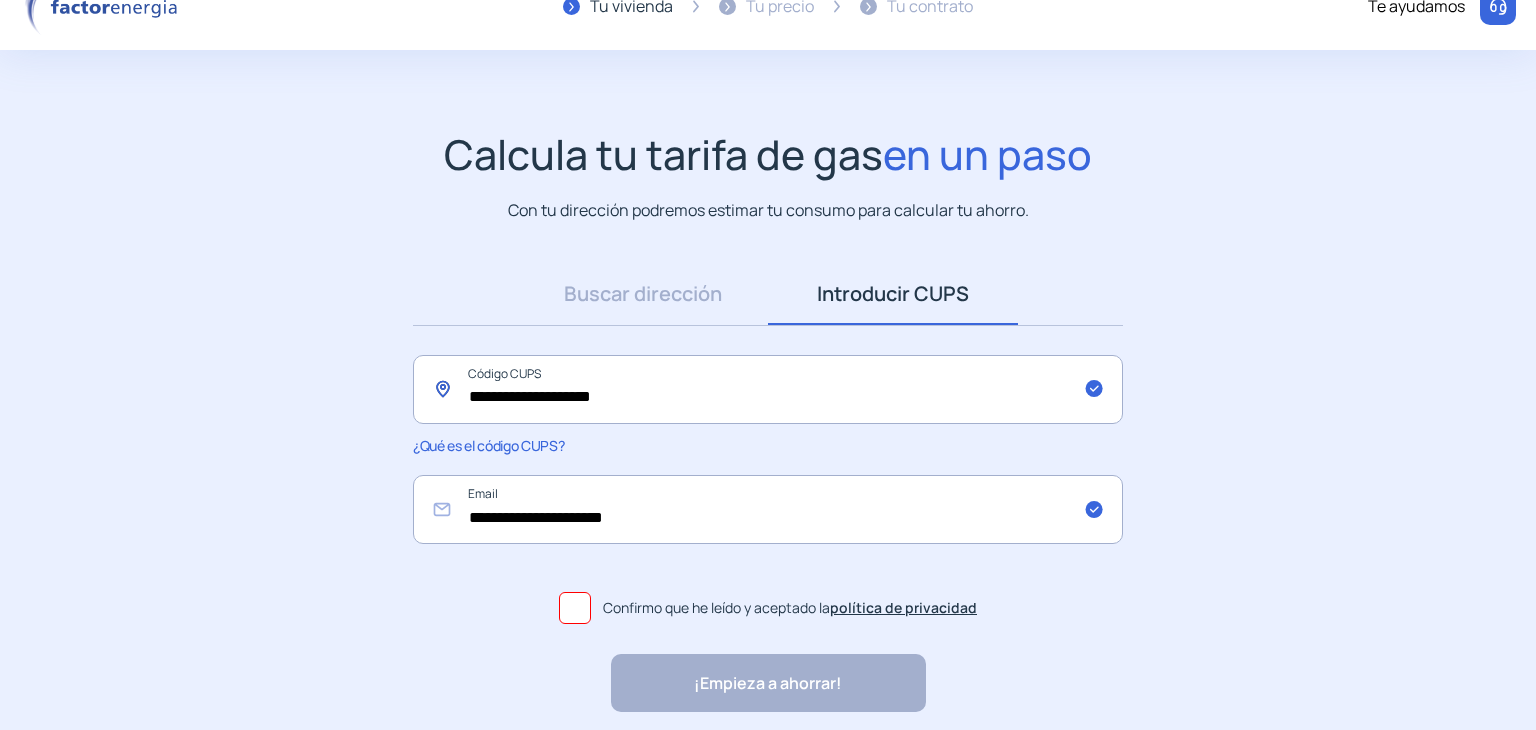 scroll, scrollTop: 100, scrollLeft: 0, axis: vertical 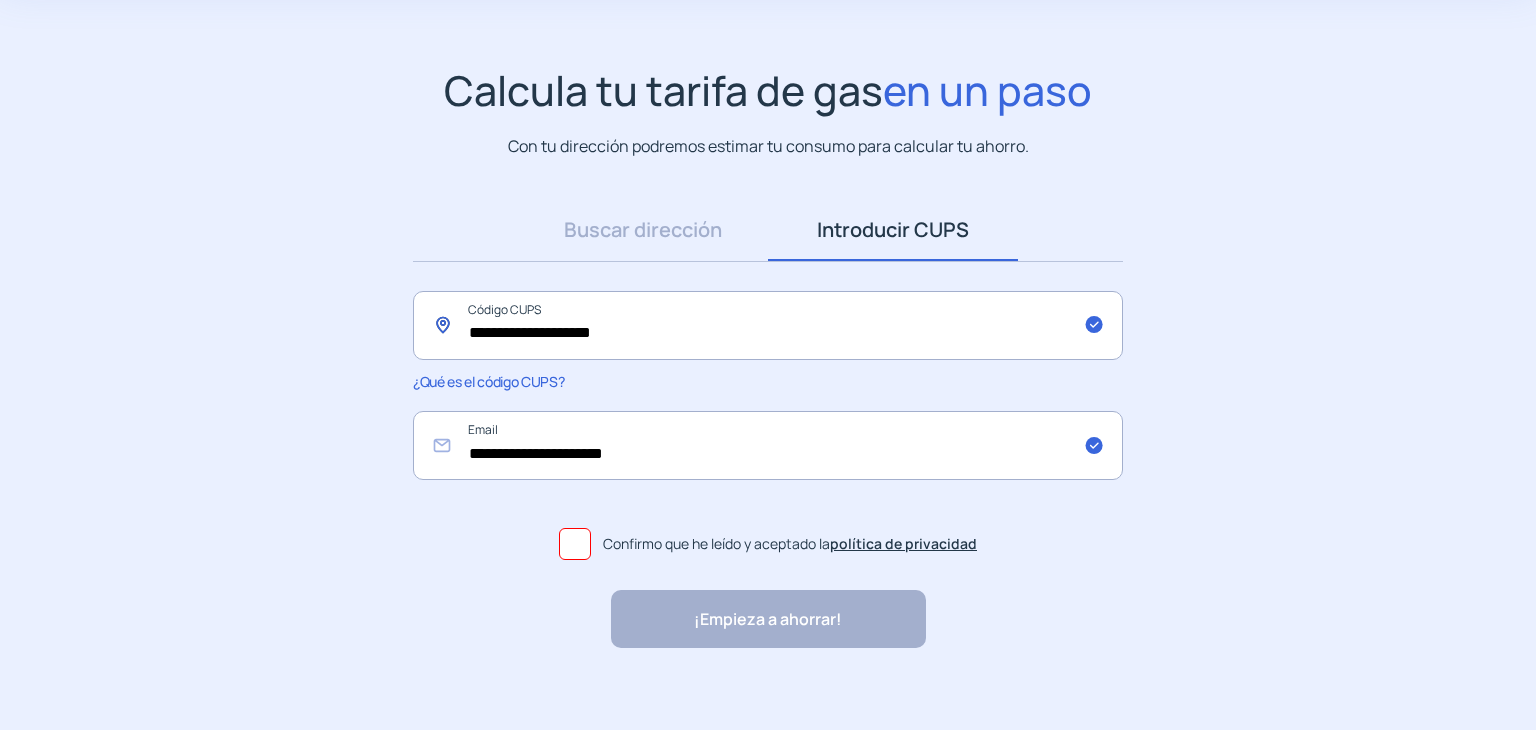 type on "**********" 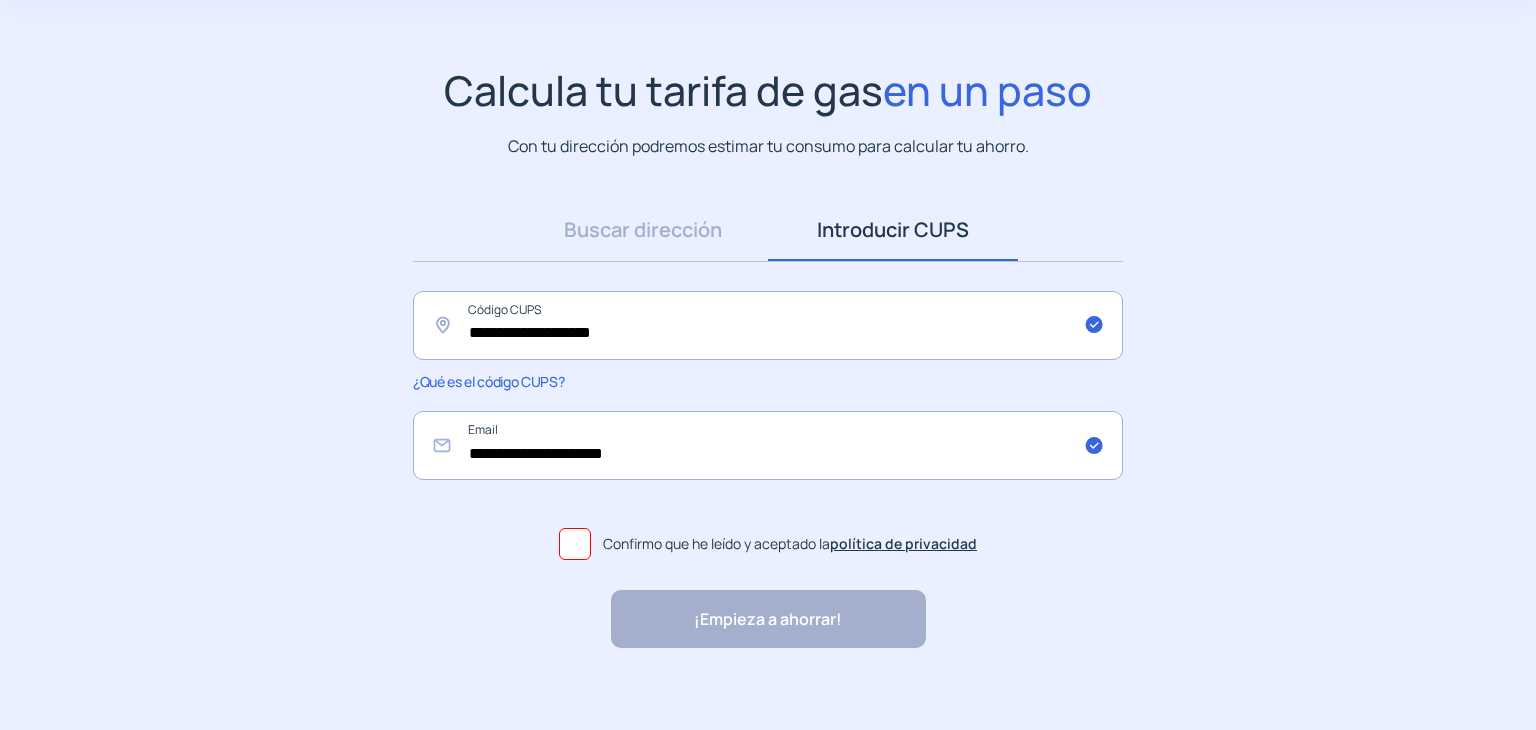 click 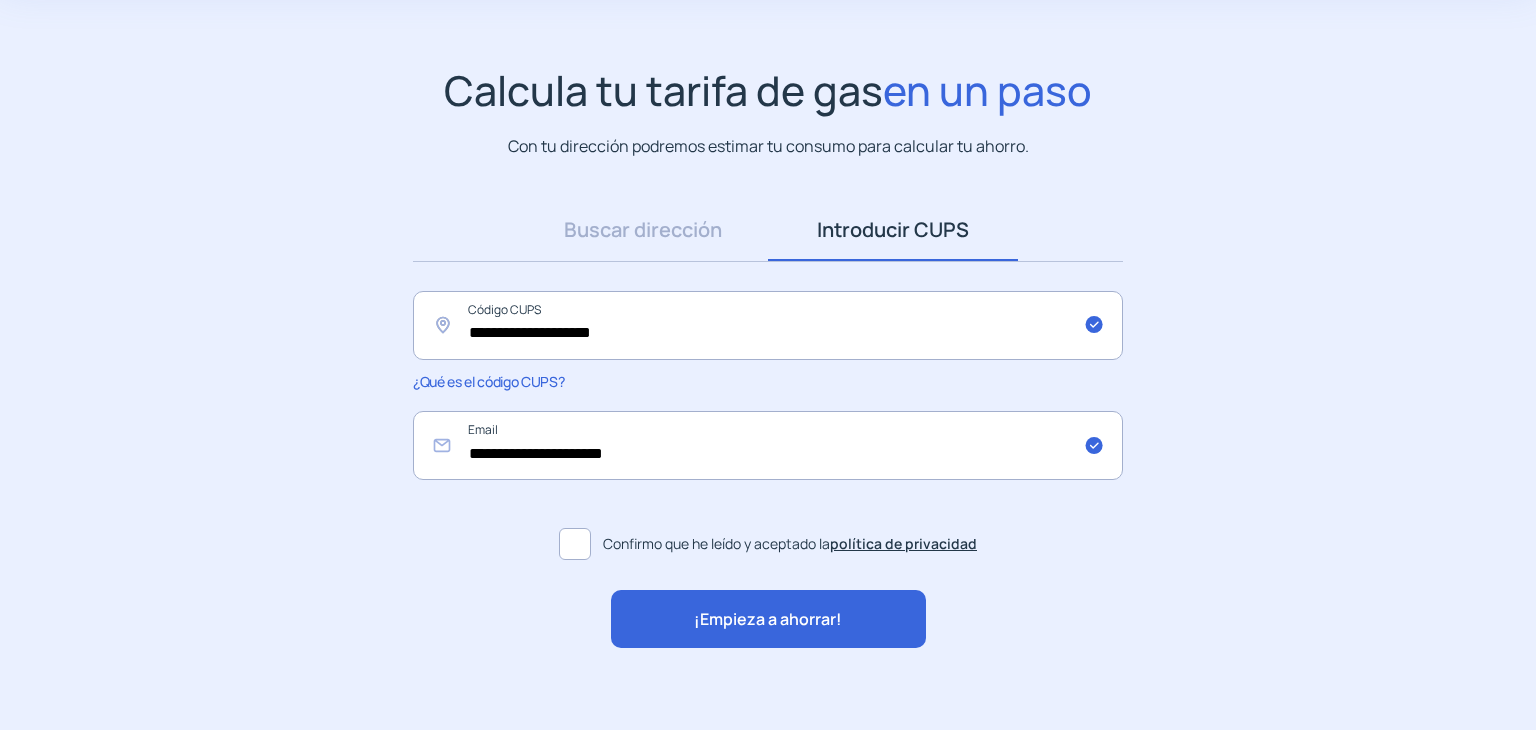 click on "¡Empieza a ahorrar!" 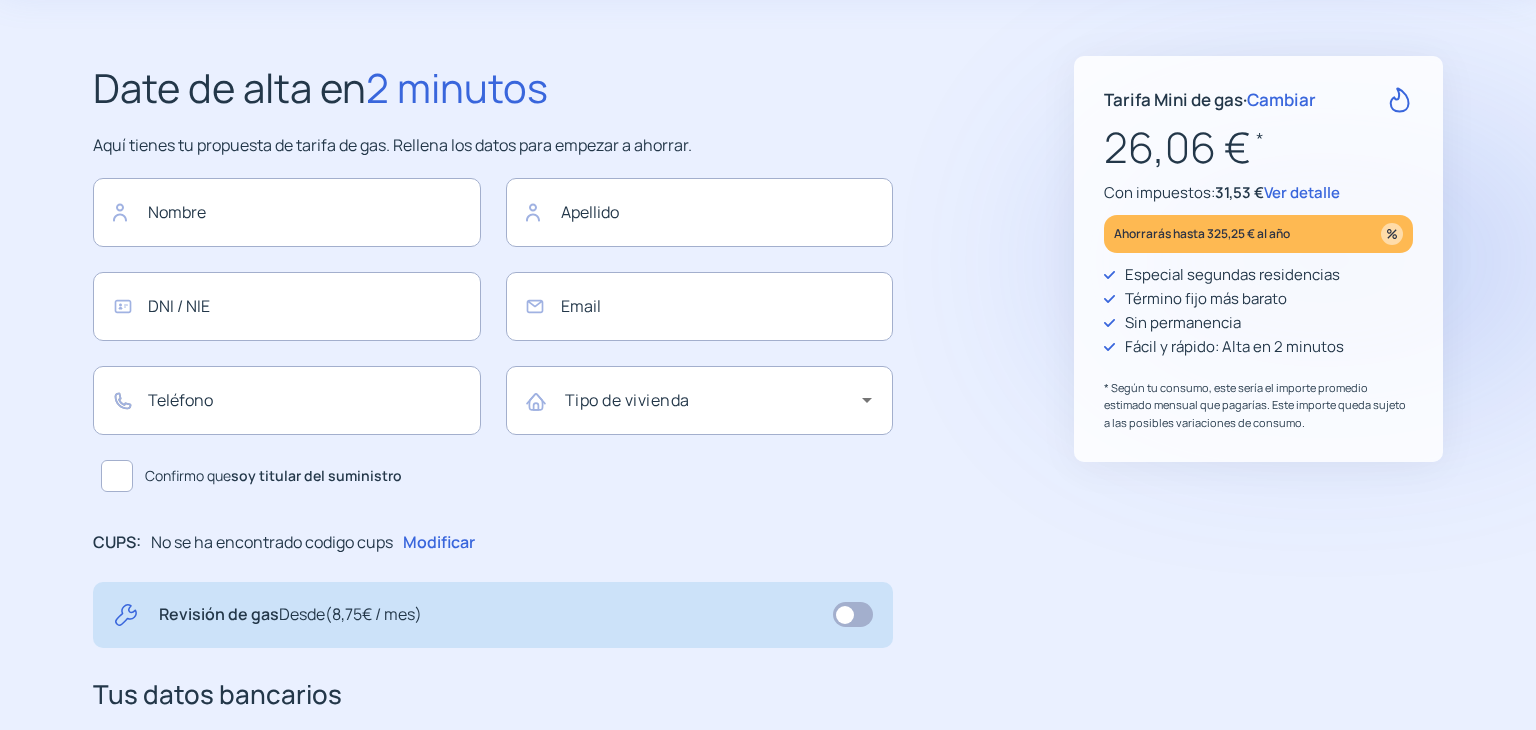 scroll, scrollTop: 0, scrollLeft: 0, axis: both 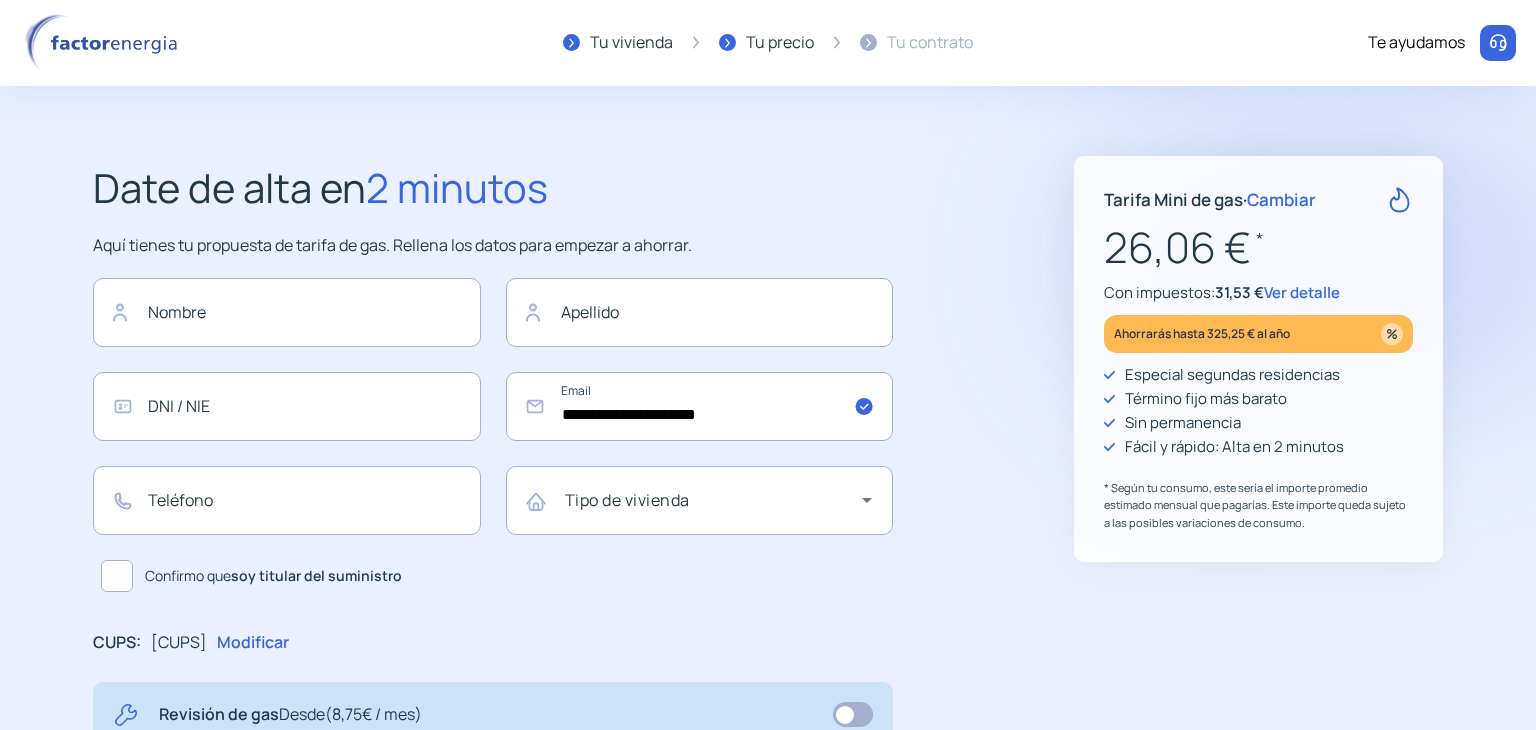 click on "Ver detalle" 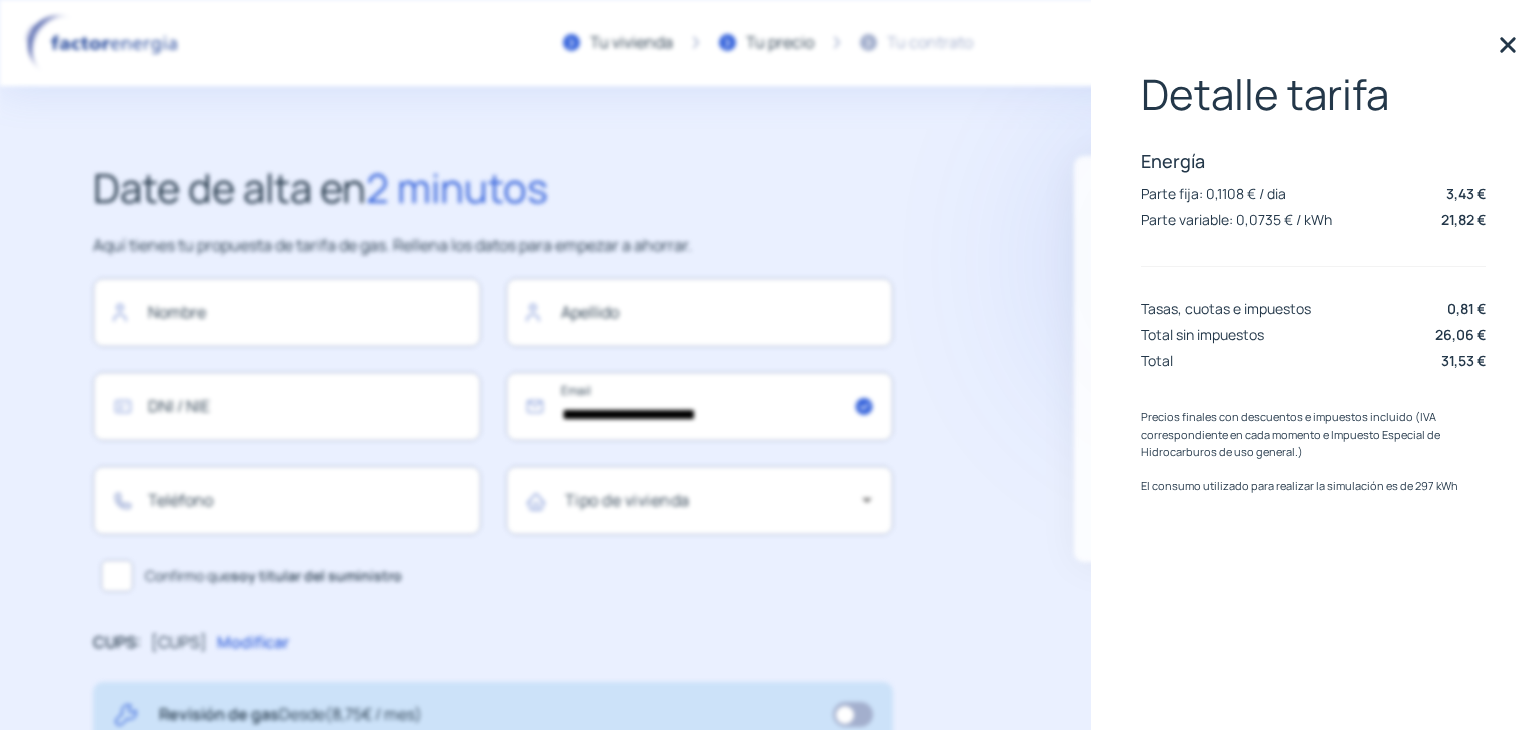 click 